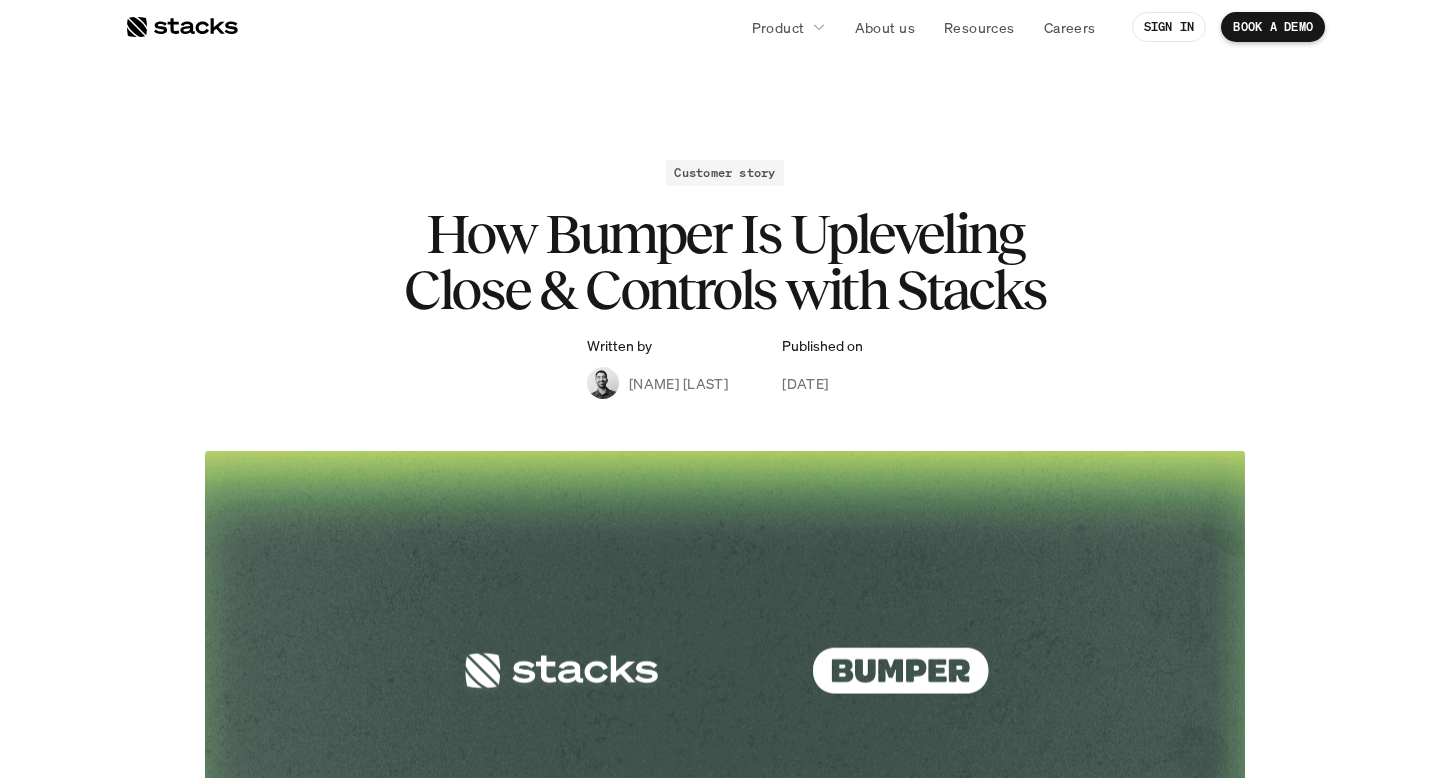 scroll, scrollTop: 0, scrollLeft: 0, axis: both 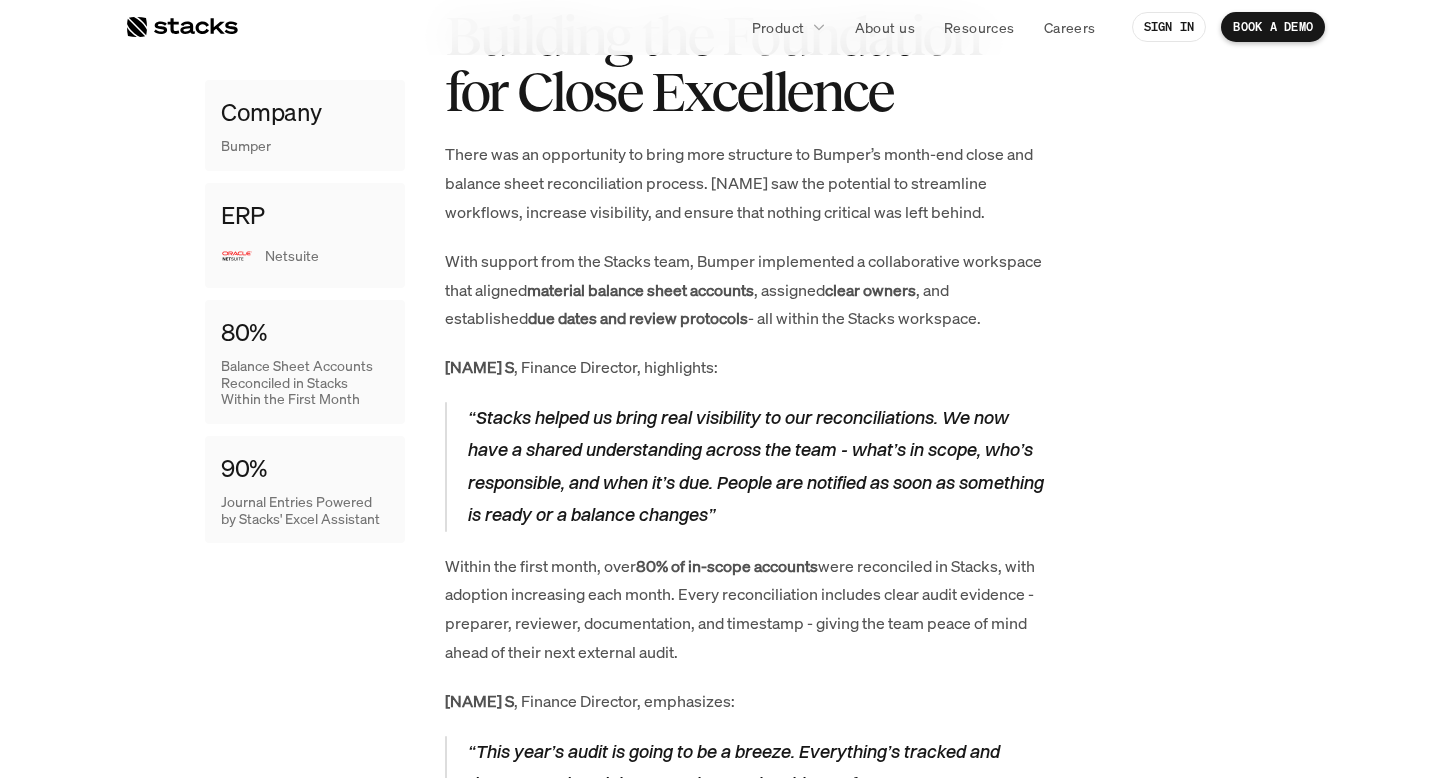click on "material balance sheet accounts" at bounding box center (640, 290) 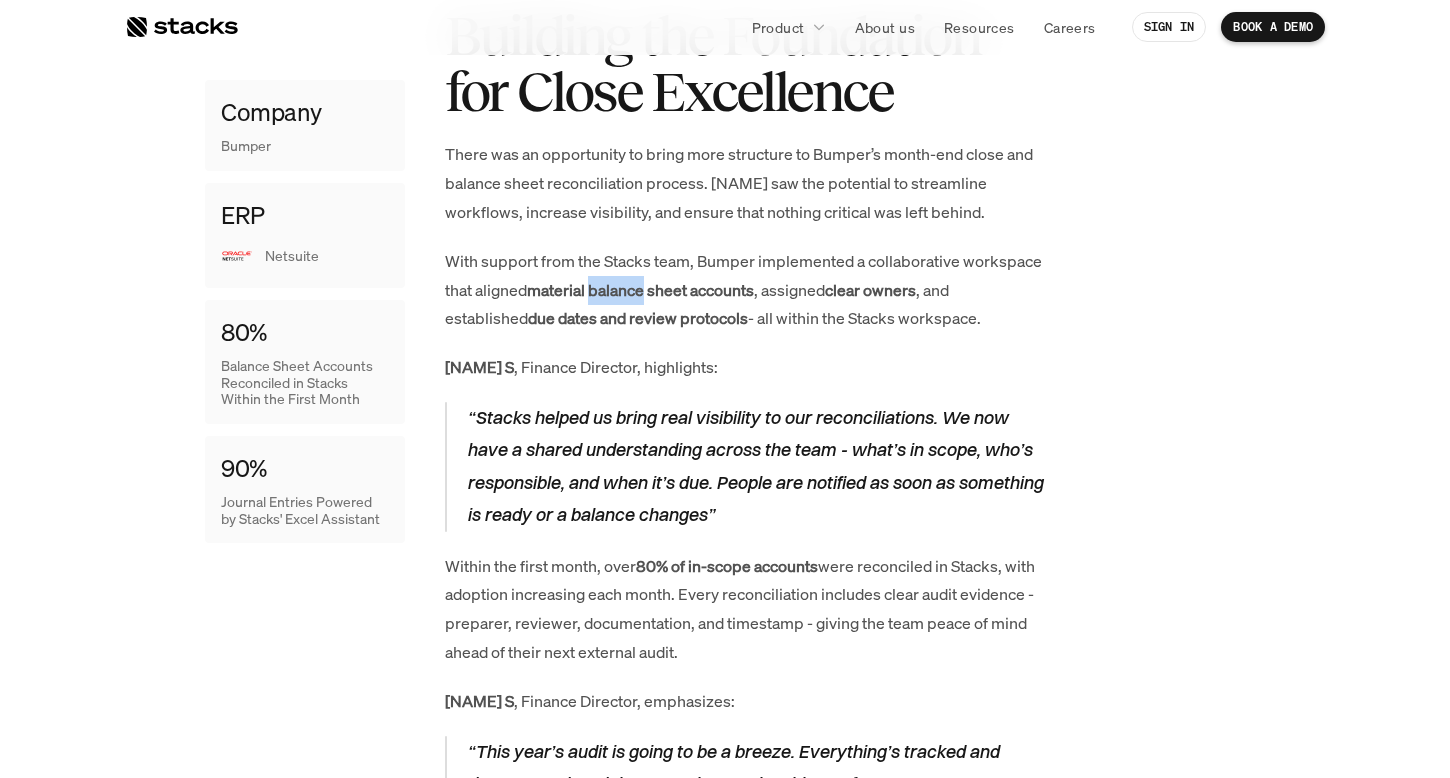 click on "material balance sheet accounts" at bounding box center [640, 290] 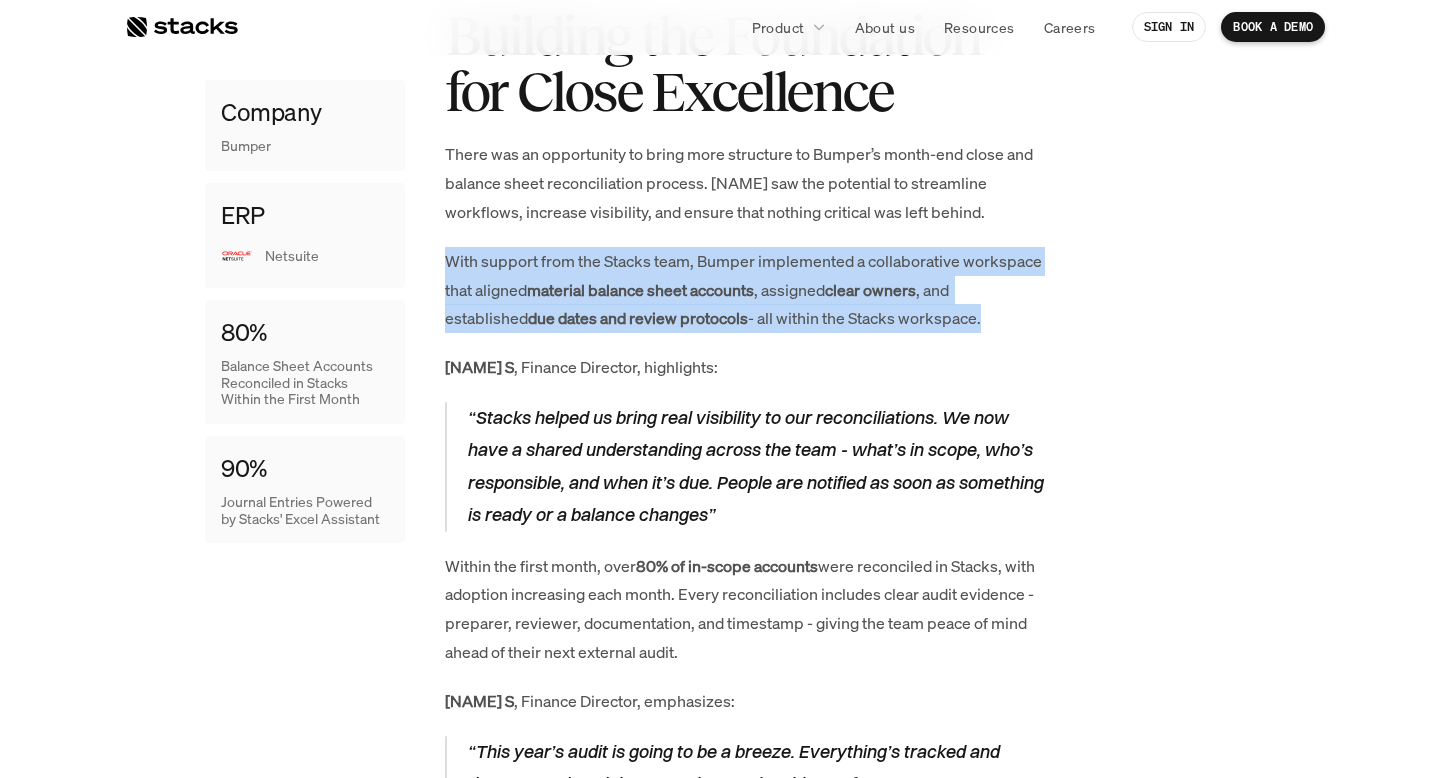 click on "material balance sheet accounts" at bounding box center [640, 290] 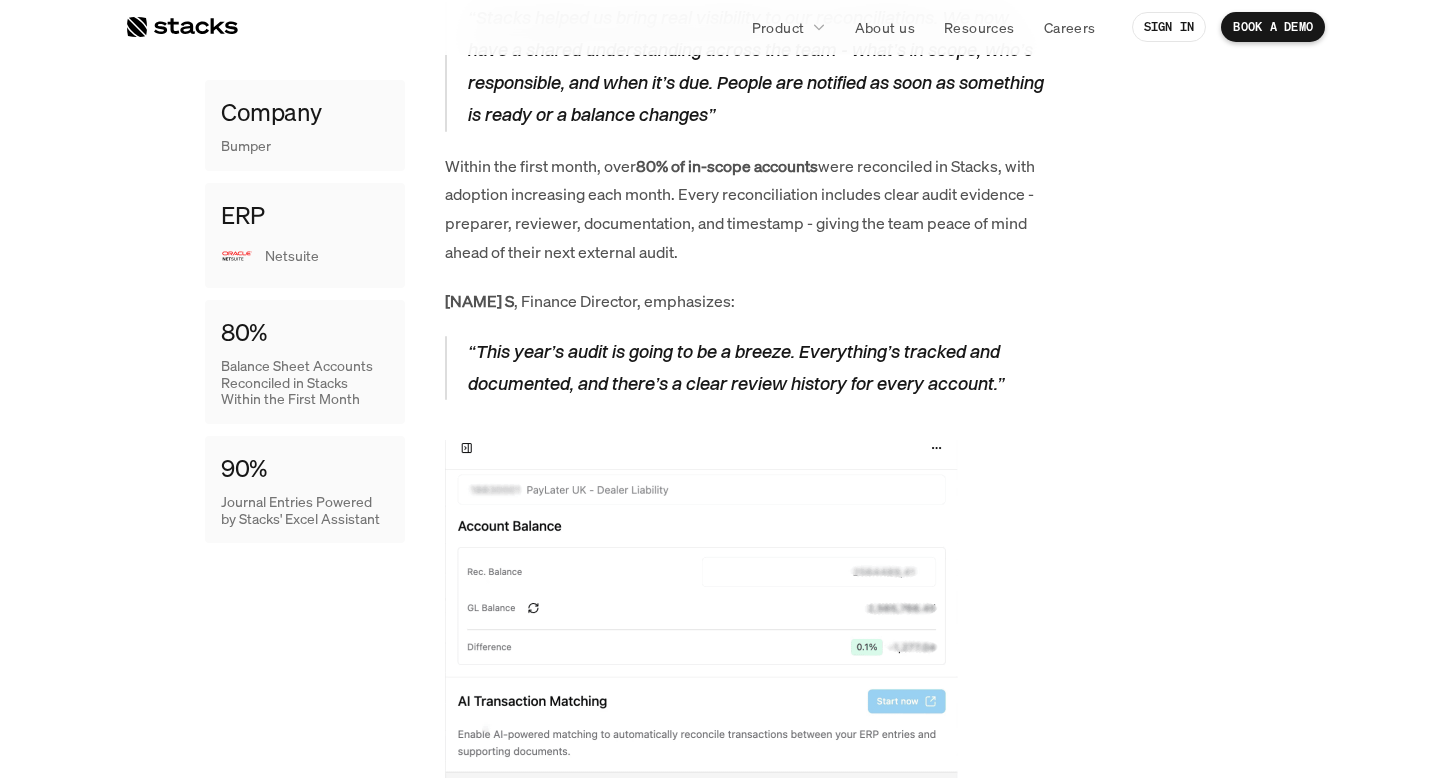 scroll, scrollTop: 2181, scrollLeft: 0, axis: vertical 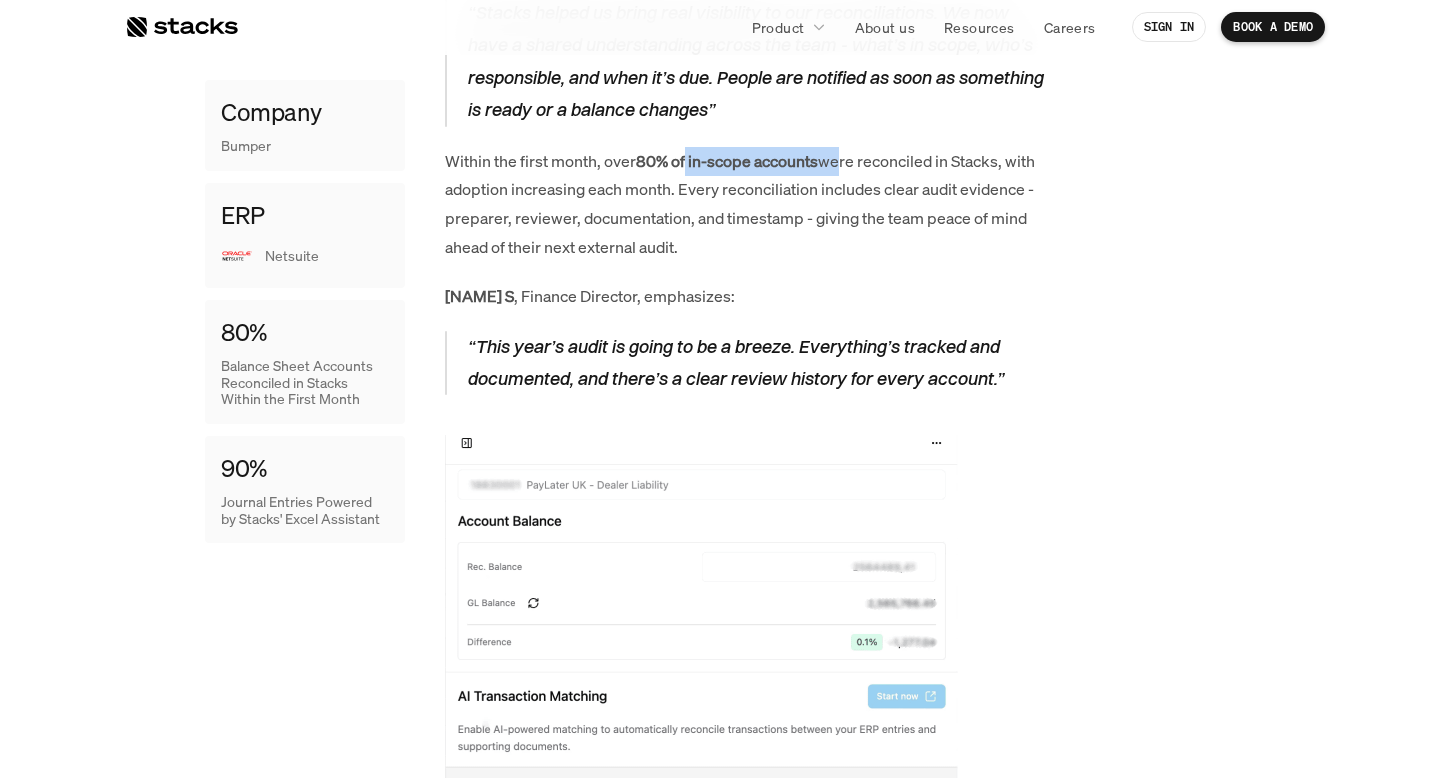drag, startPoint x: 688, startPoint y: 157, endPoint x: 839, endPoint y: 161, distance: 151.05296 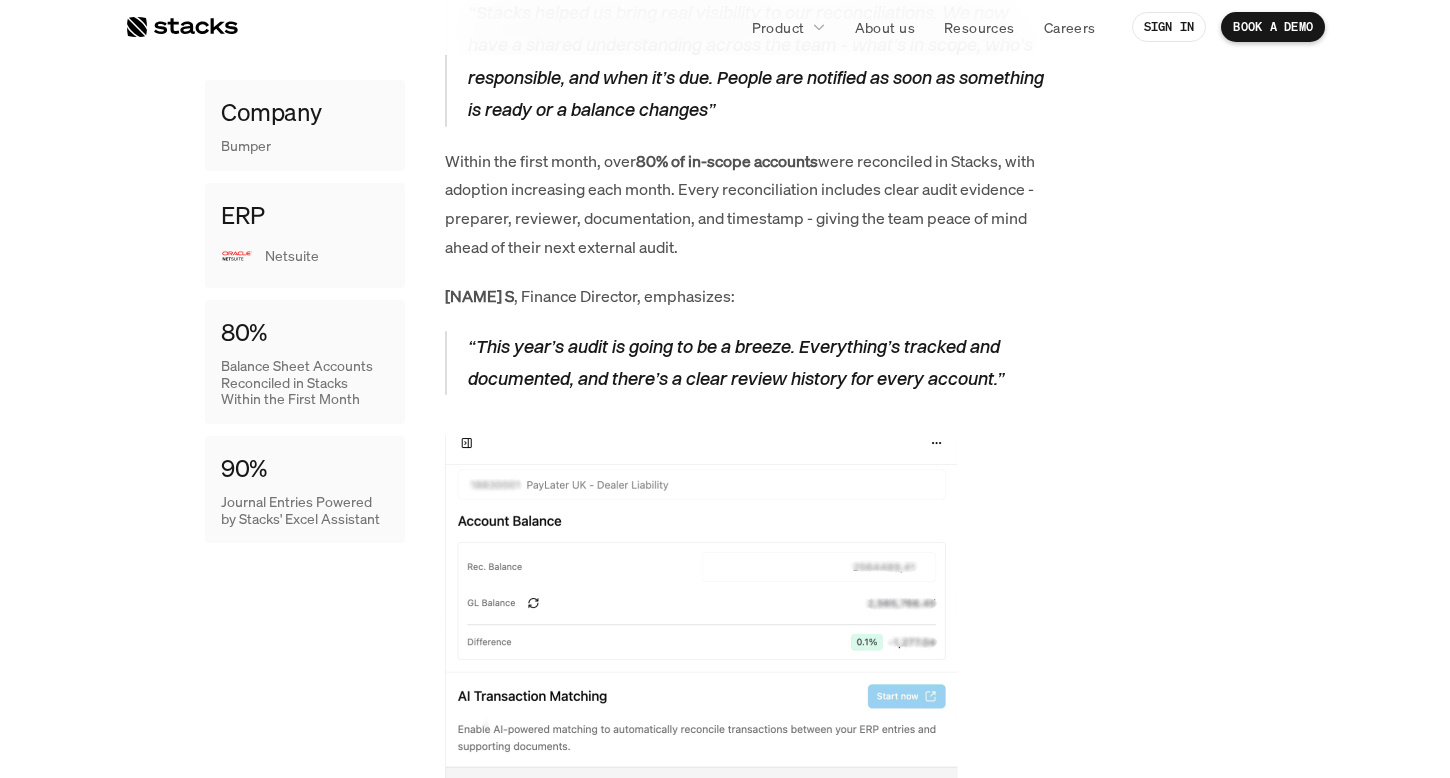 click on "Within the first month, over  80% of in-scope accounts  were reconciled in Stacks, with adoption increasing each month. Every reconciliation includes clear audit evidence - preparer, reviewer, documentation, and timestamp - giving the team peace of mind ahead of their next external audit." at bounding box center [745, 204] 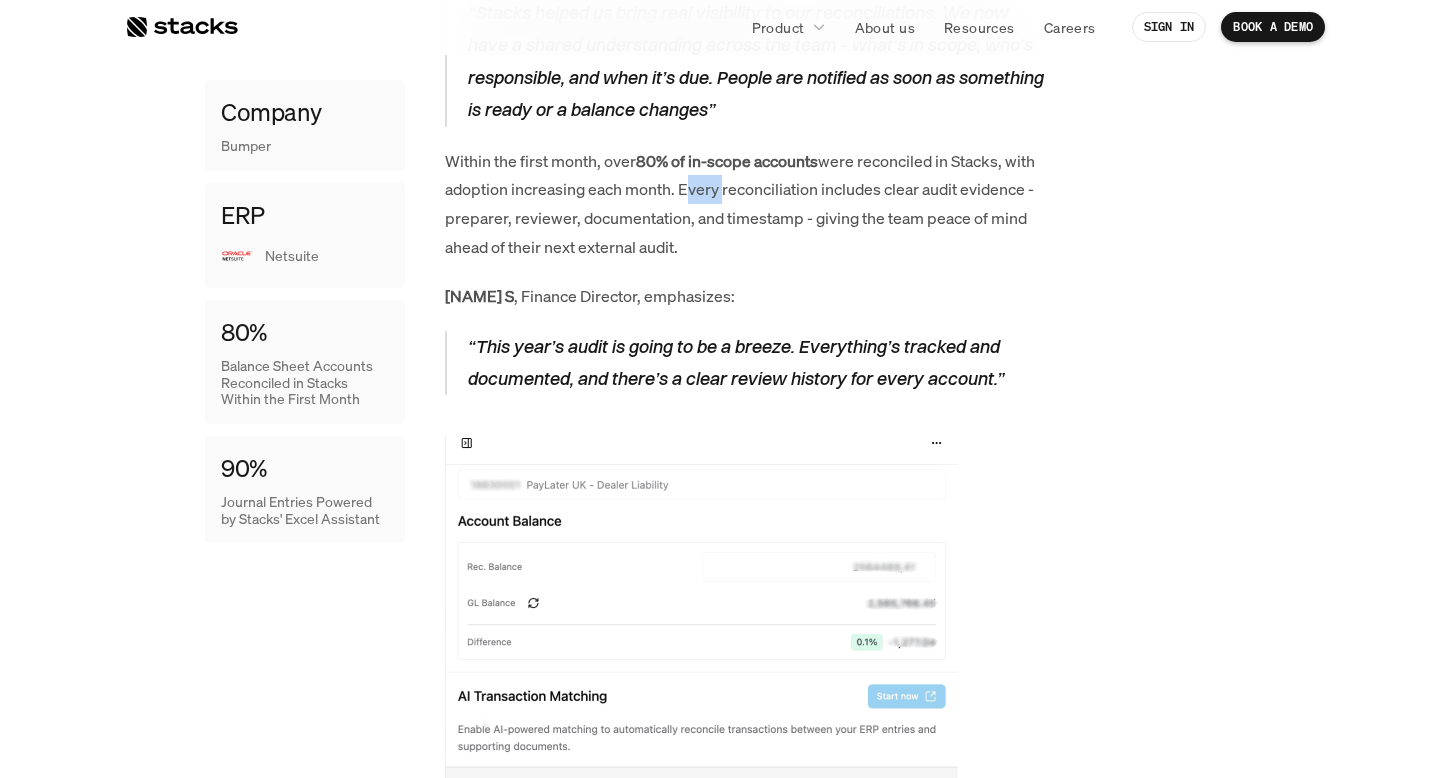 click on "Within the first month, over  80% of in-scope accounts  were reconciled in Stacks, with adoption increasing each month. Every reconciliation includes clear audit evidence - preparer, reviewer, documentation, and timestamp - giving the team peace of mind ahead of their next external audit." at bounding box center (745, 204) 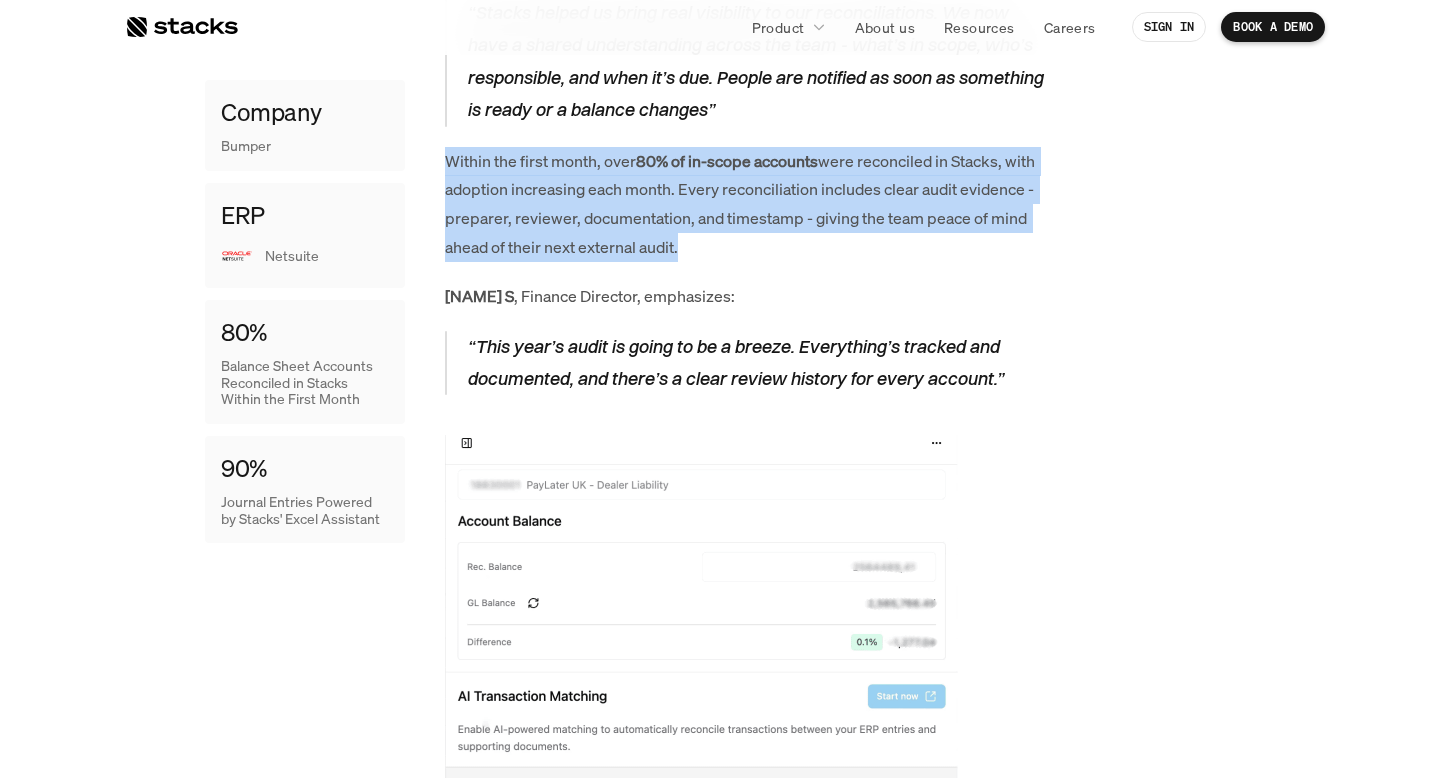 click on "Within the first month, over  80% of in-scope accounts  were reconciled in Stacks, with adoption increasing each month. Every reconciliation includes clear audit evidence - preparer, reviewer, documentation, and timestamp - giving the team peace of mind ahead of their next external audit." at bounding box center [745, 204] 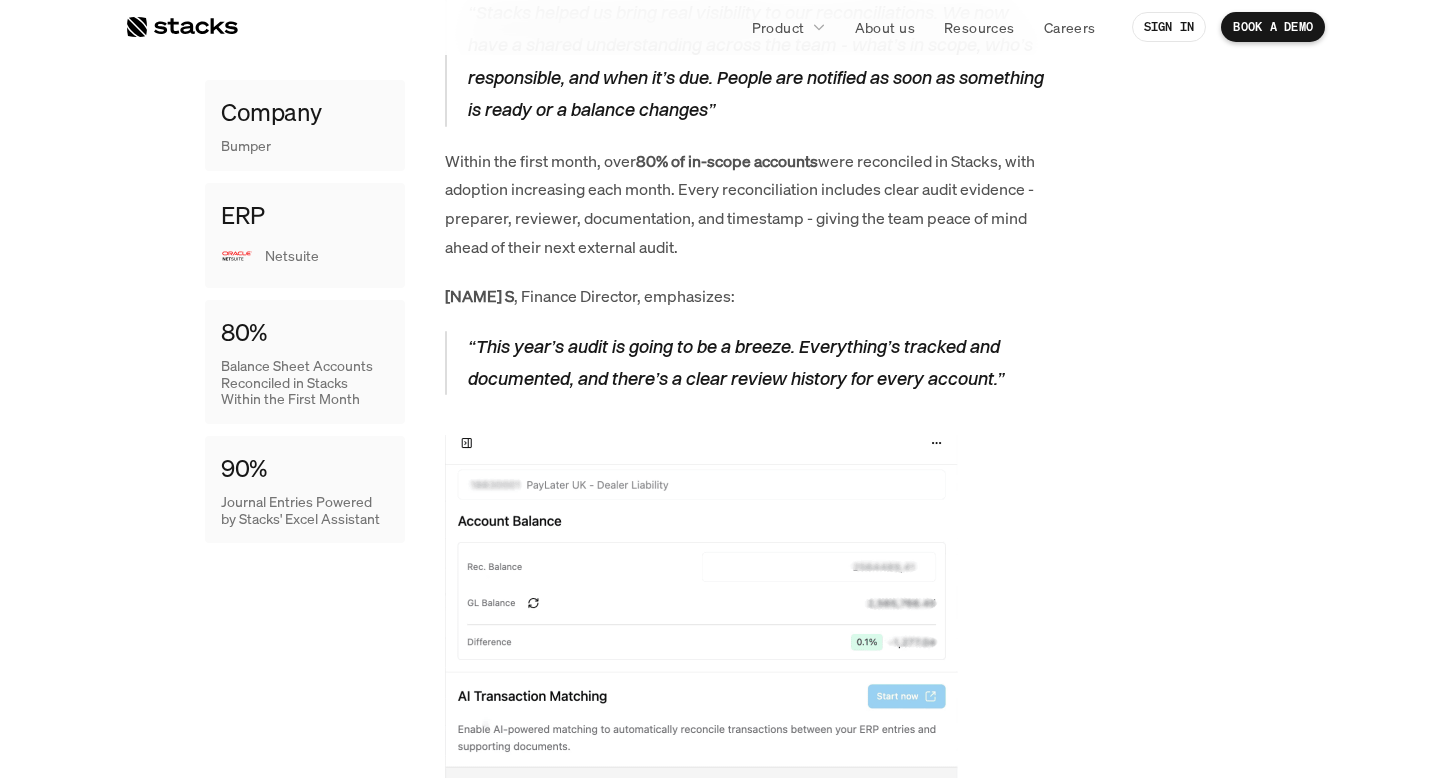 click on "Within the first month, over  80% of in-scope accounts  were reconciled in Stacks, with adoption increasing each month. Every reconciliation includes clear audit evidence - preparer, reviewer, documentation, and timestamp - giving the team peace of mind ahead of their next external audit." at bounding box center (745, 204) 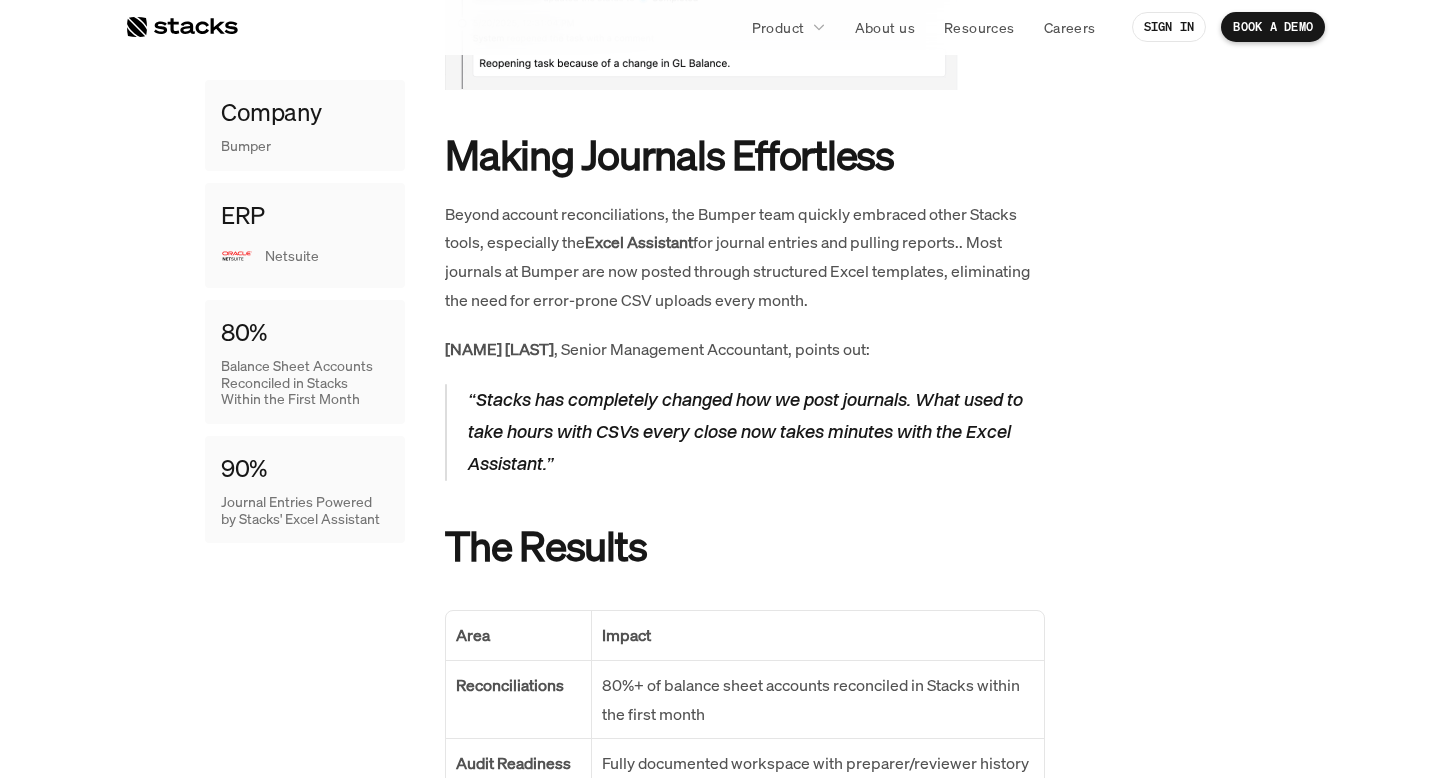 scroll, scrollTop: 3130, scrollLeft: 0, axis: vertical 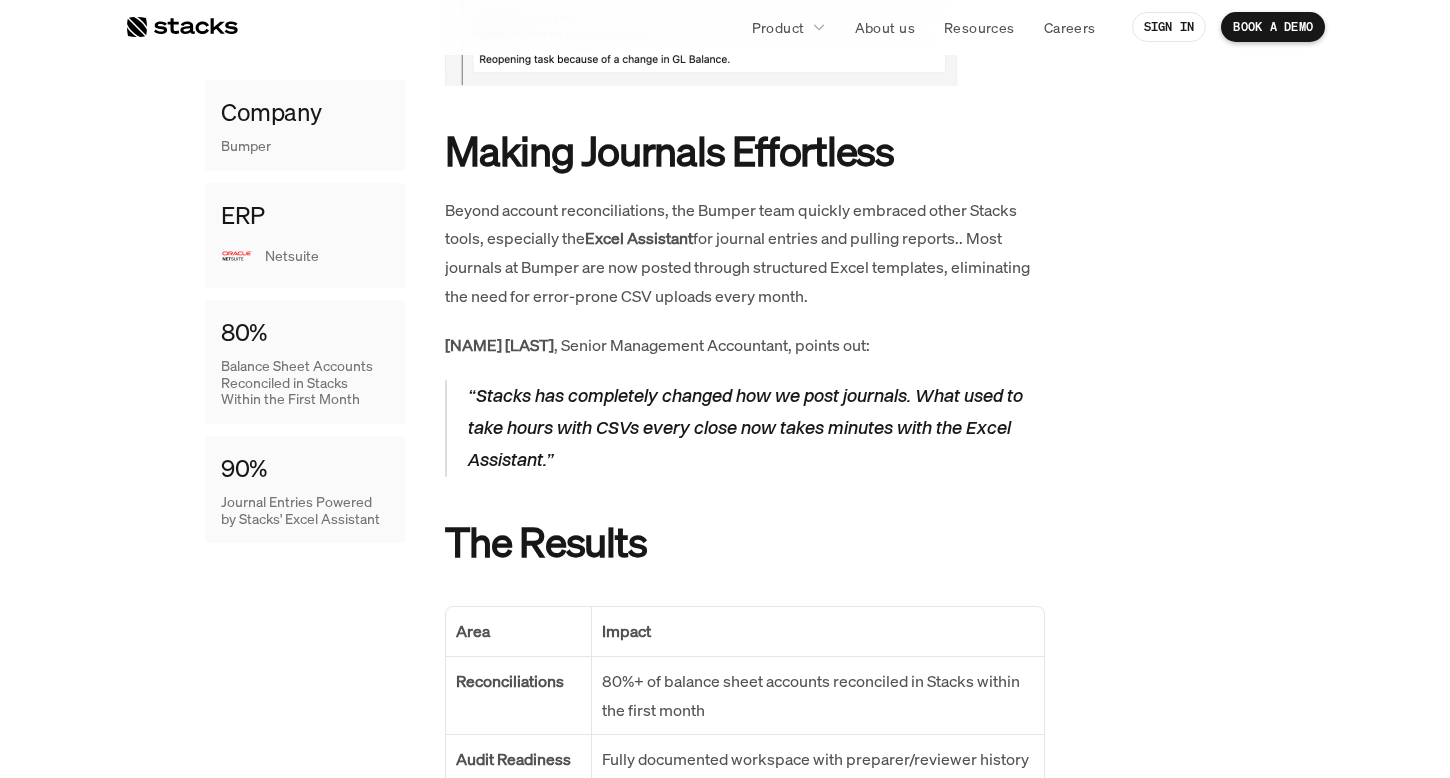drag, startPoint x: 974, startPoint y: 241, endPoint x: 980, endPoint y: 287, distance: 46.389652 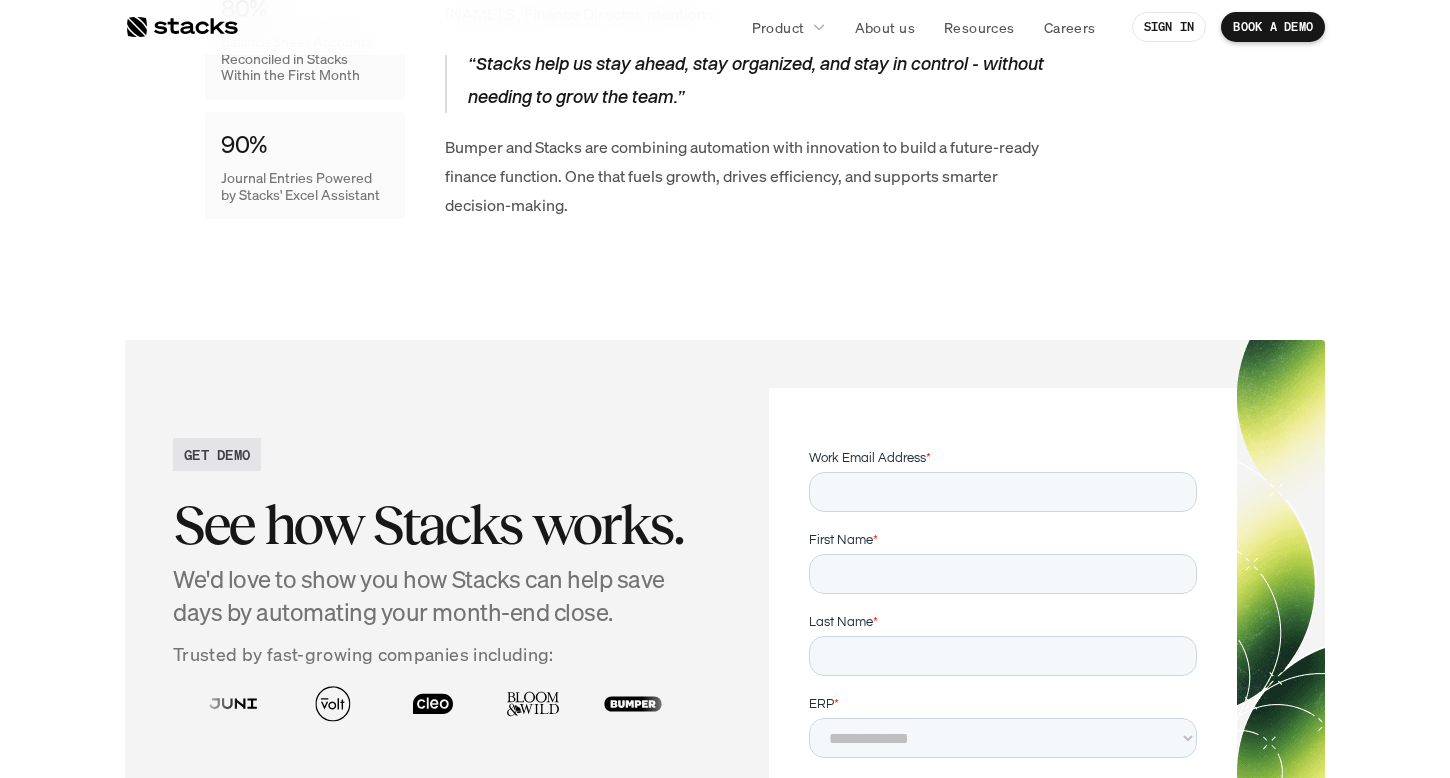 scroll, scrollTop: 4218, scrollLeft: 0, axis: vertical 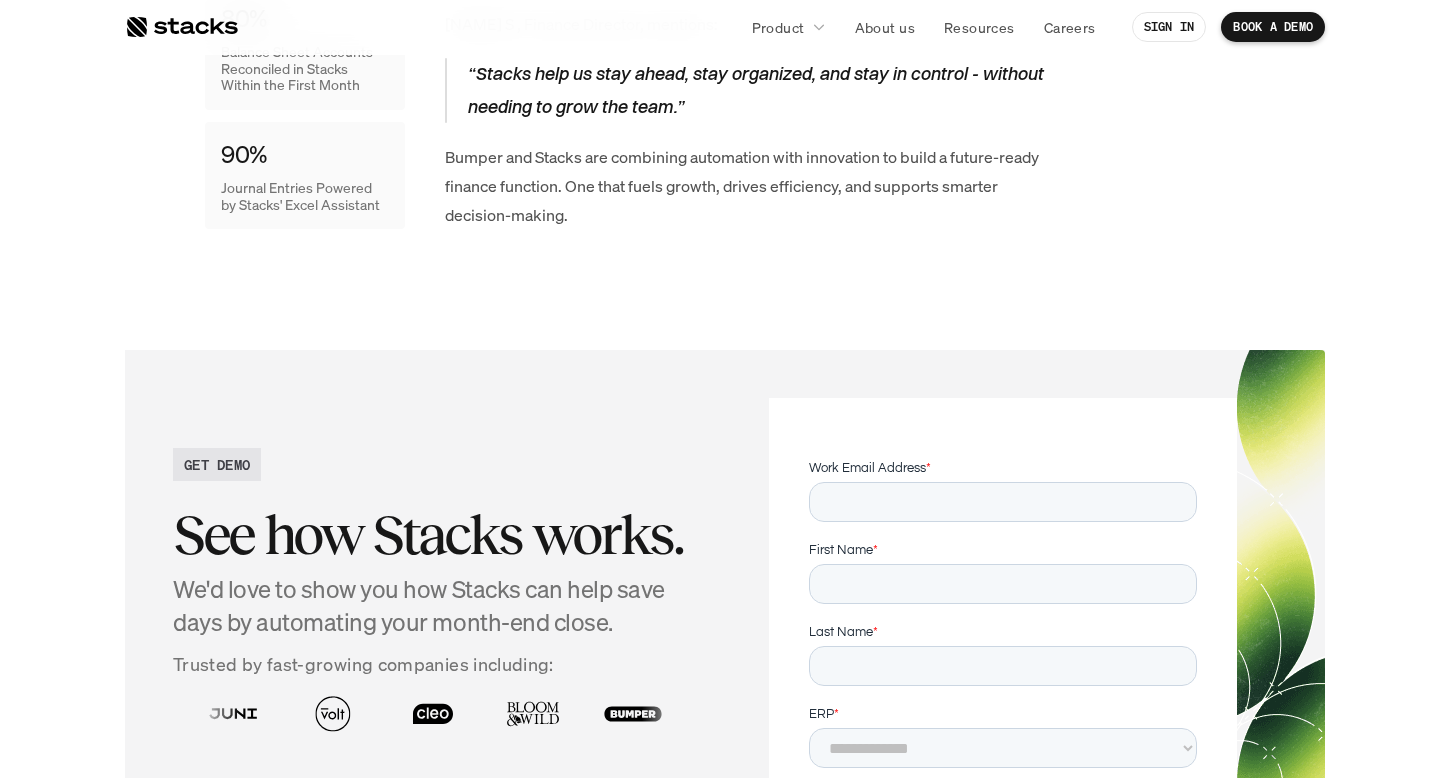 click on "Bumper and Stacks are combining automation with innovation to build a future-ready finance function. One that fuels growth, drives efficiency, and supports smarter decision-making." at bounding box center (745, 186) 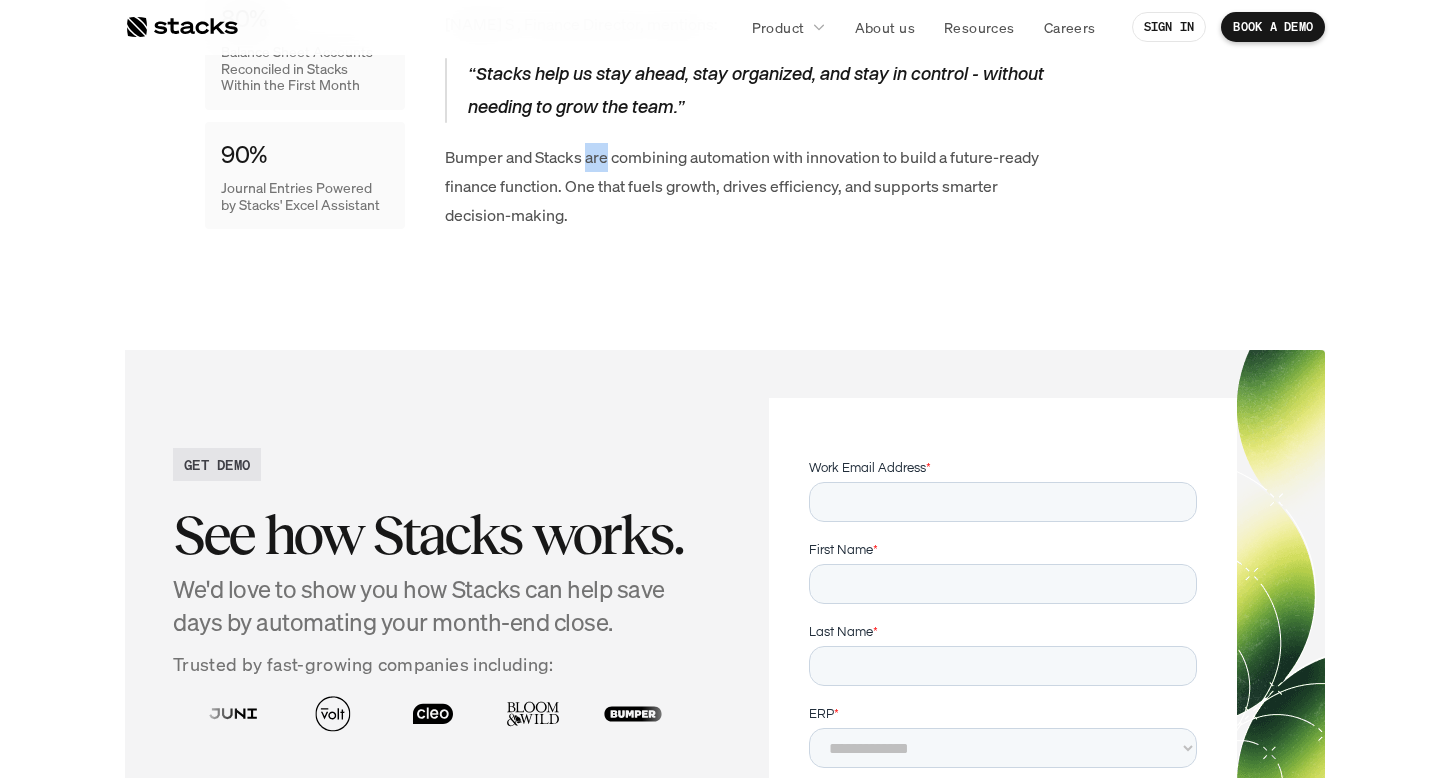 click on "Bumper and Stacks are combining automation with innovation to build a future-ready finance function. One that fuels growth, drives efficiency, and supports smarter decision-making." at bounding box center (745, 186) 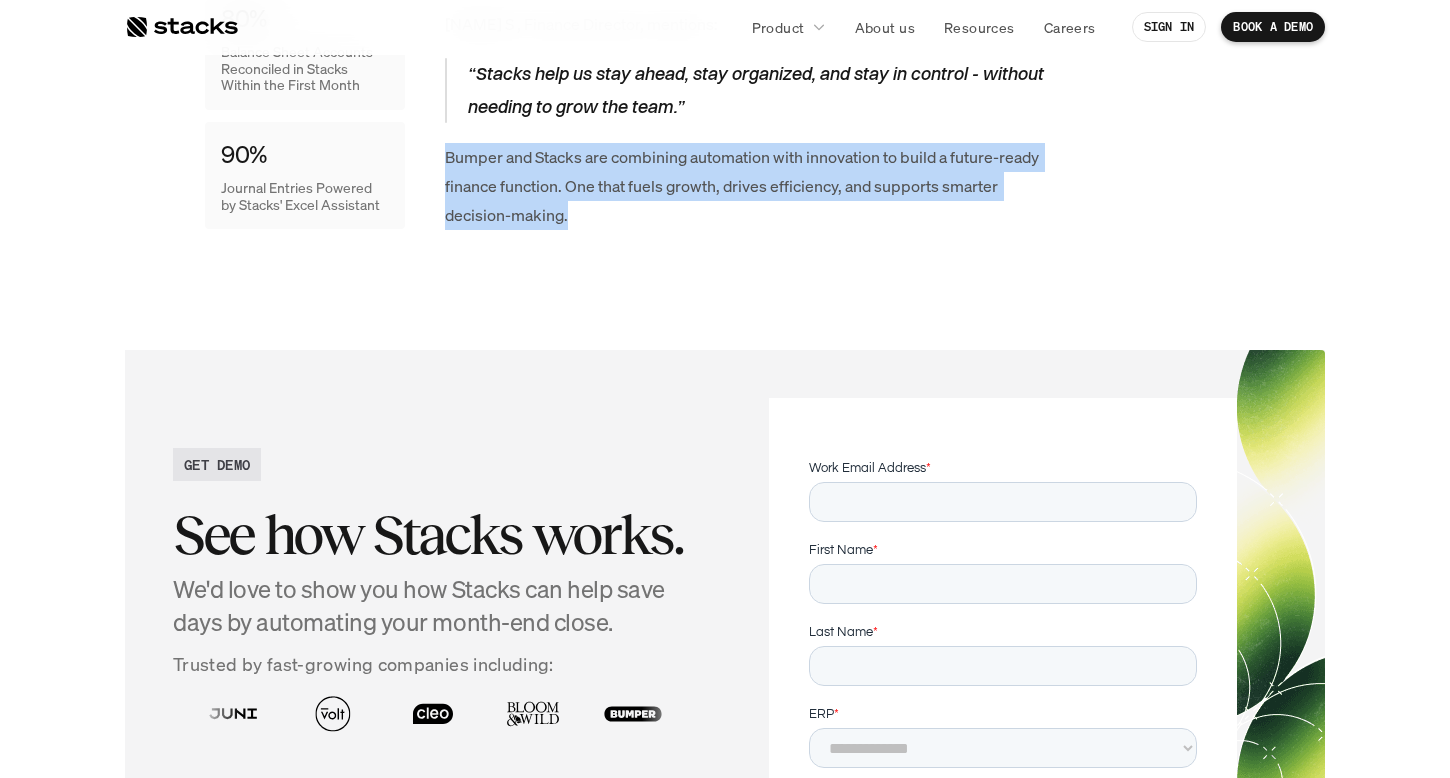 click on "Bumper and Stacks are combining automation with innovation to build a future-ready finance function. One that fuels growth, drives efficiency, and supports smarter decision-making." at bounding box center [745, 186] 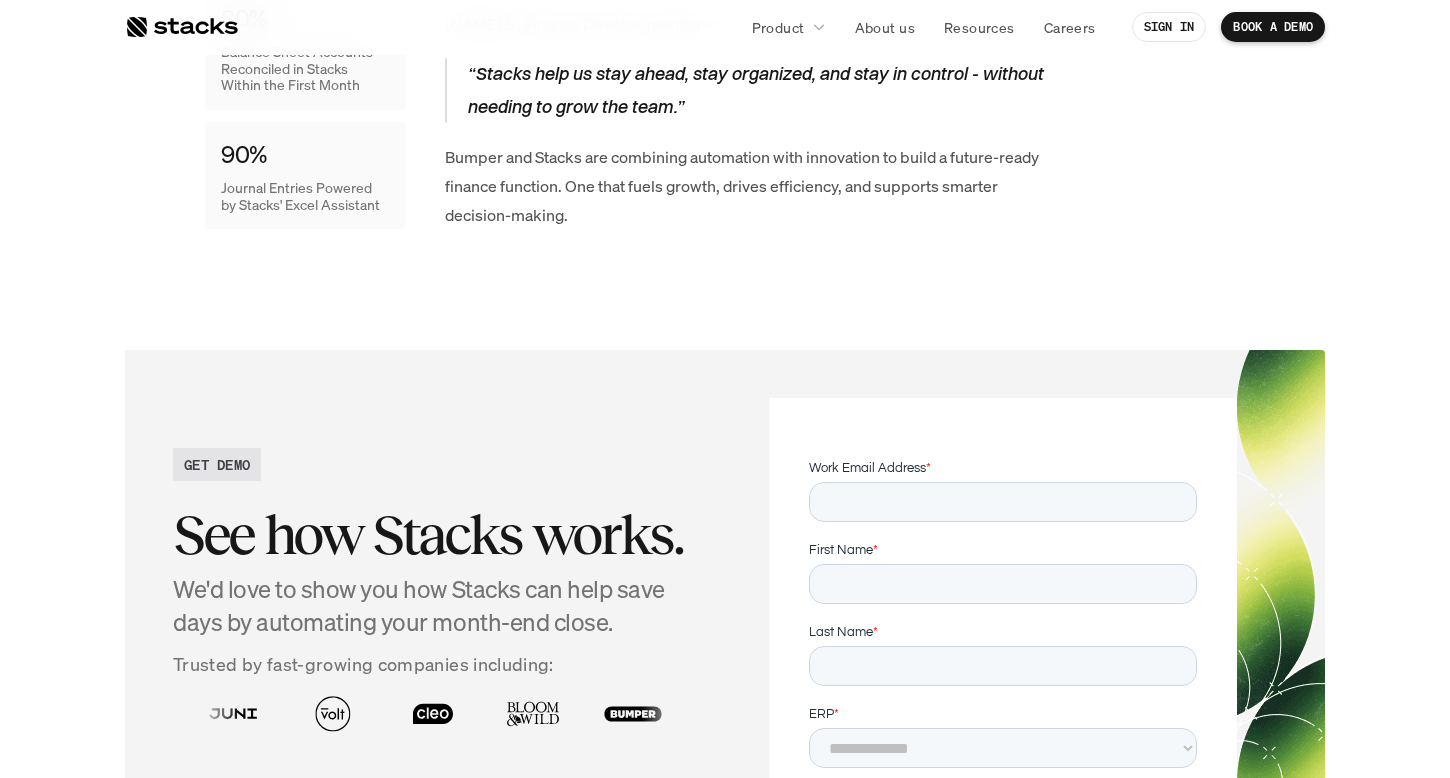 click on "Customer story How Bumper Is Upleveling Close & Controls with Stacks Written by Pasha Golestaneh Published on July 16, 2025 Company Bumper ERP Netsuite 80% Balance Sheet Accounts Reconciled in Stacks Within the First Month 90% Journal Entries Powered by Stacks' Excel Assistant How Bumper Is Upleveling Close & Controls with Stacks Bumper , the UK’s leading automotive payment platform, is scaling fast across markets, entities, and currencies. For  Alfie Sansom , Finance Director at Bumper, that scale requires finance to be  structured, efficient, and always ready  - because in his words: “Finance should never be the blocker for the next company milestone or funding round. We should be the enabler.” Using his strong audit and finance background, Alfie had a clear vision: empower Bumper’s already high-performing finance team with better tools and processes, giving them the foundation to keep pace with the company’s rapid growth. That vision led to a partnership with  Stacks . , assigned  clear owners" at bounding box center (725, -1914) 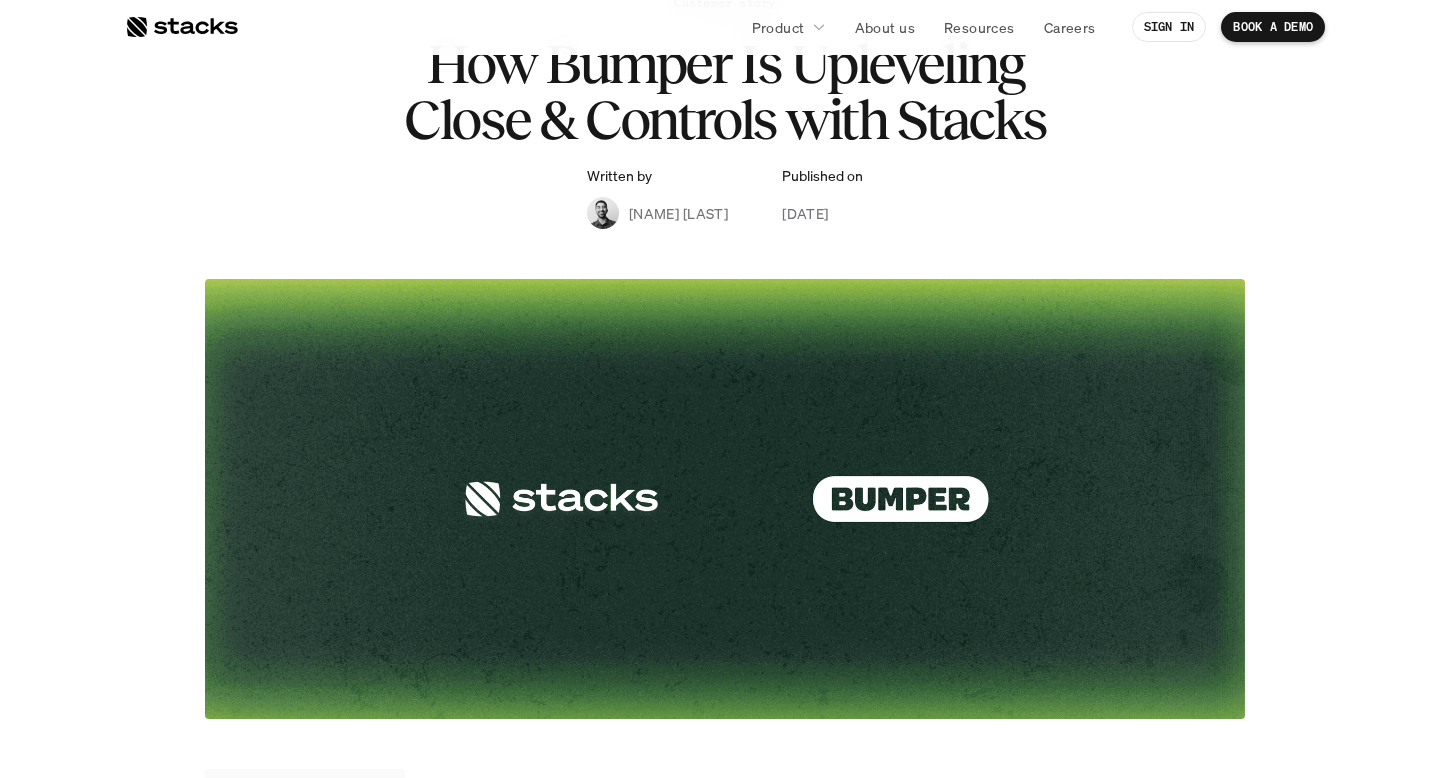 scroll, scrollTop: 0, scrollLeft: 0, axis: both 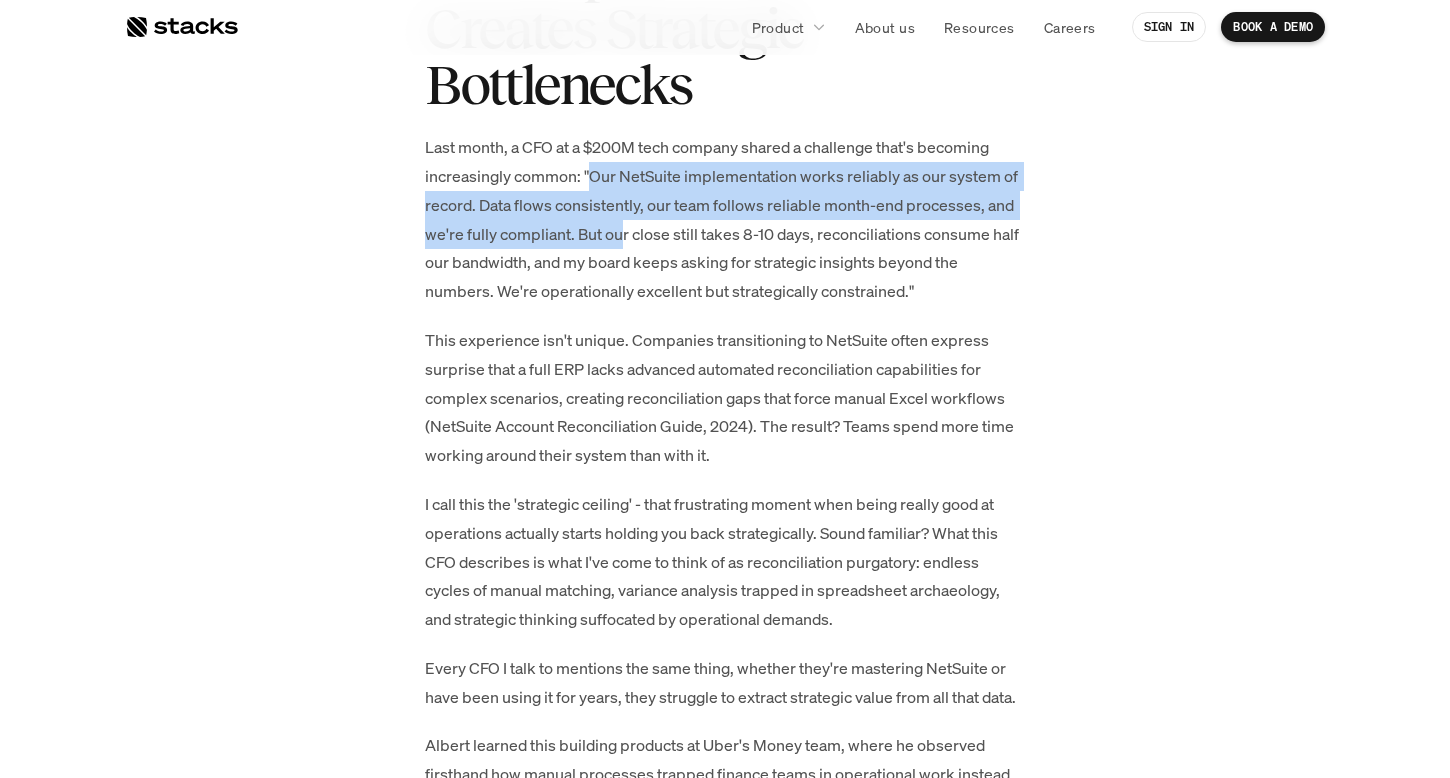 drag, startPoint x: 593, startPoint y: 172, endPoint x: 626, endPoint y: 224, distance: 61.587337 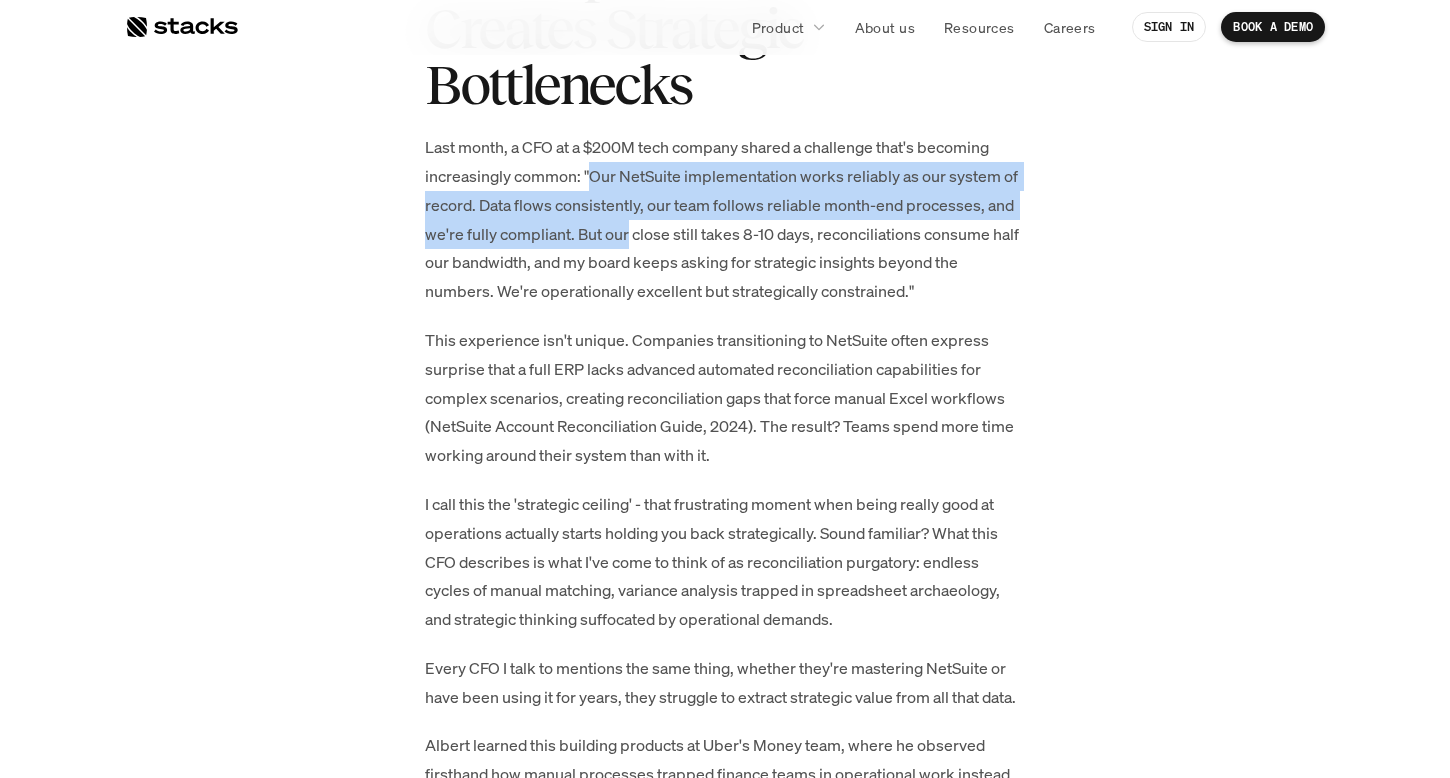 click on "Last month, a CFO at a $200M tech company shared a challenge that's becoming increasingly common: "Our NetSuite implementation works reliably as our system of record. Data flows consistently, our team follows reliable month-end processes, and we're fully compliant. But our close still takes 8-10 days, reconciliations consume half our bandwidth, and my board keeps asking for strategic insights beyond the numbers. We're operationally excellent but strategically constrained."" at bounding box center [725, 219] 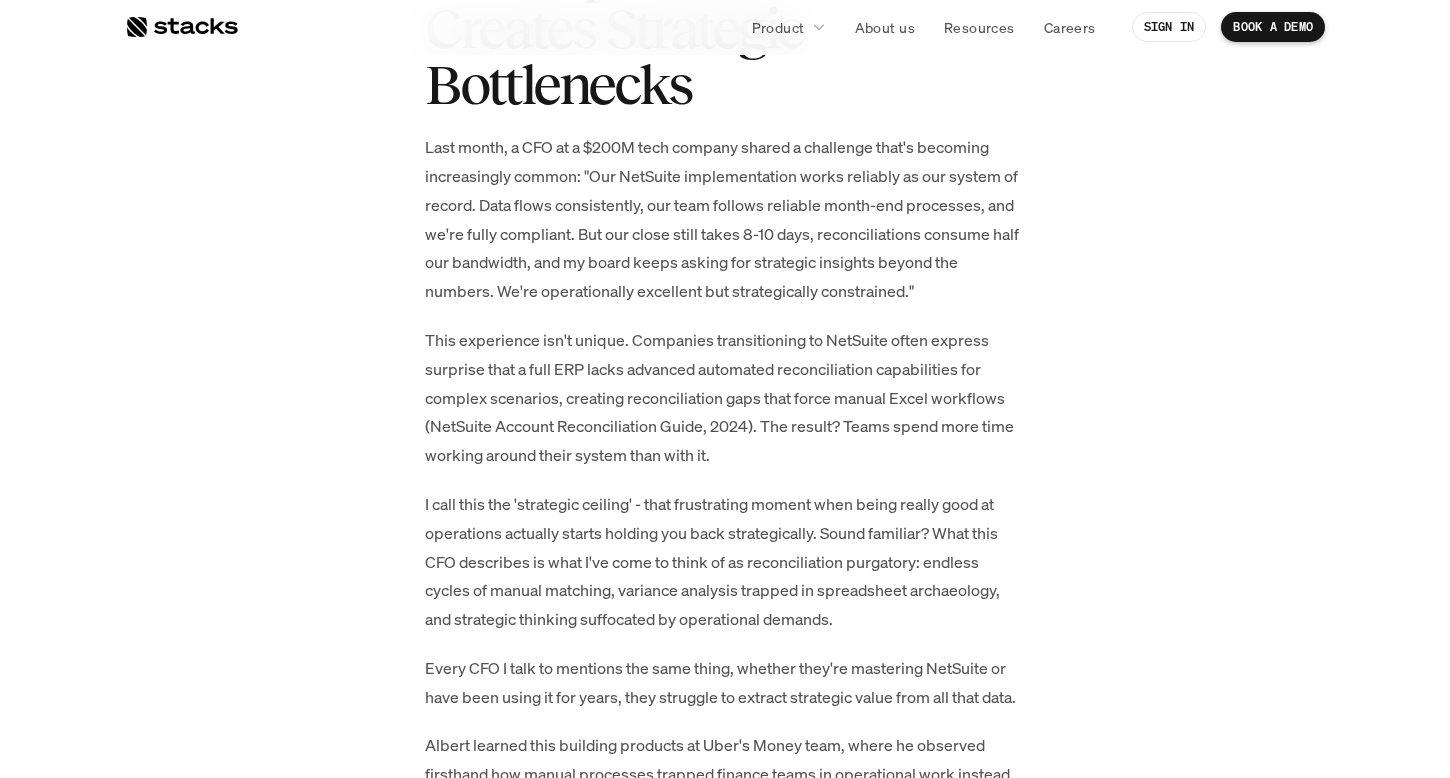 scroll, scrollTop: 1566, scrollLeft: 0, axis: vertical 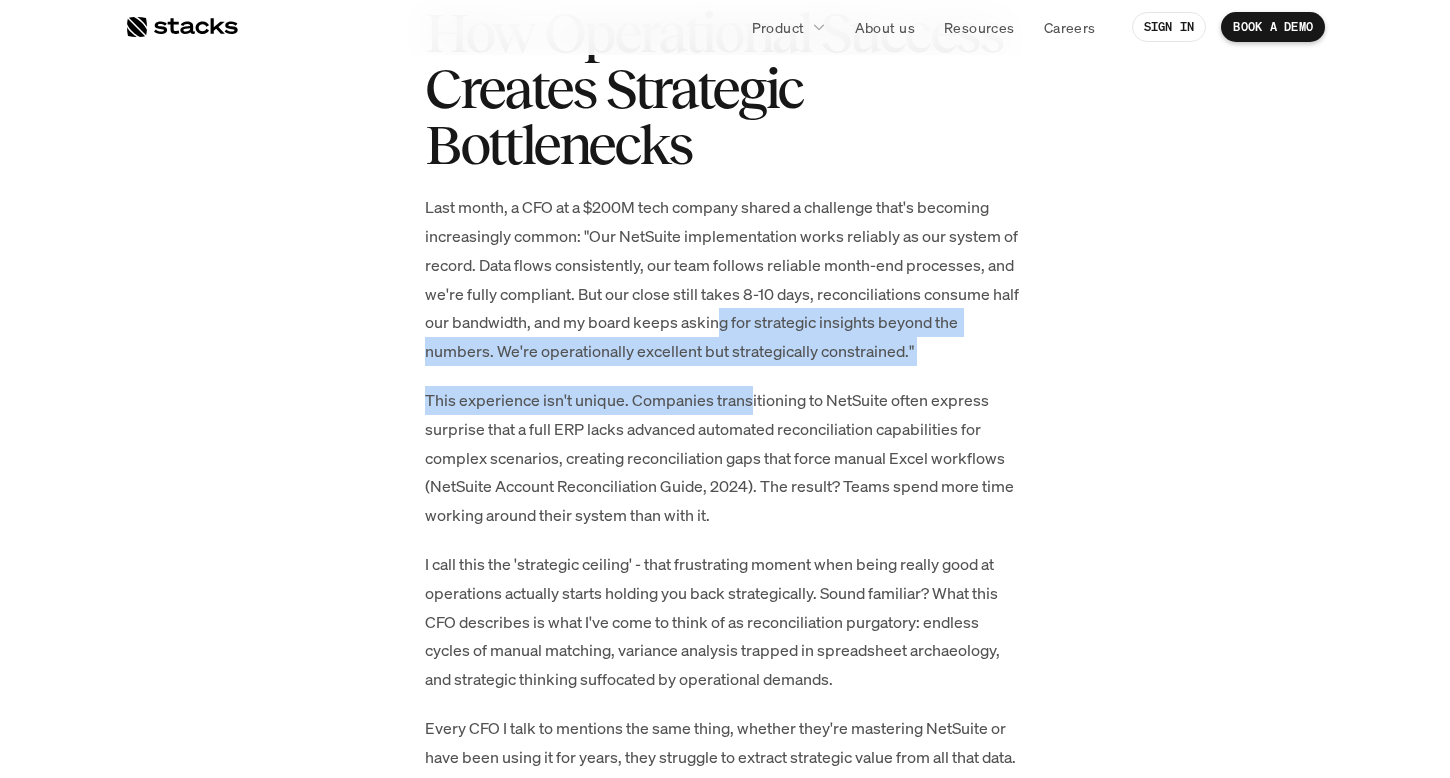 drag, startPoint x: 720, startPoint y: 325, endPoint x: 749, endPoint y: 384, distance: 65.74192 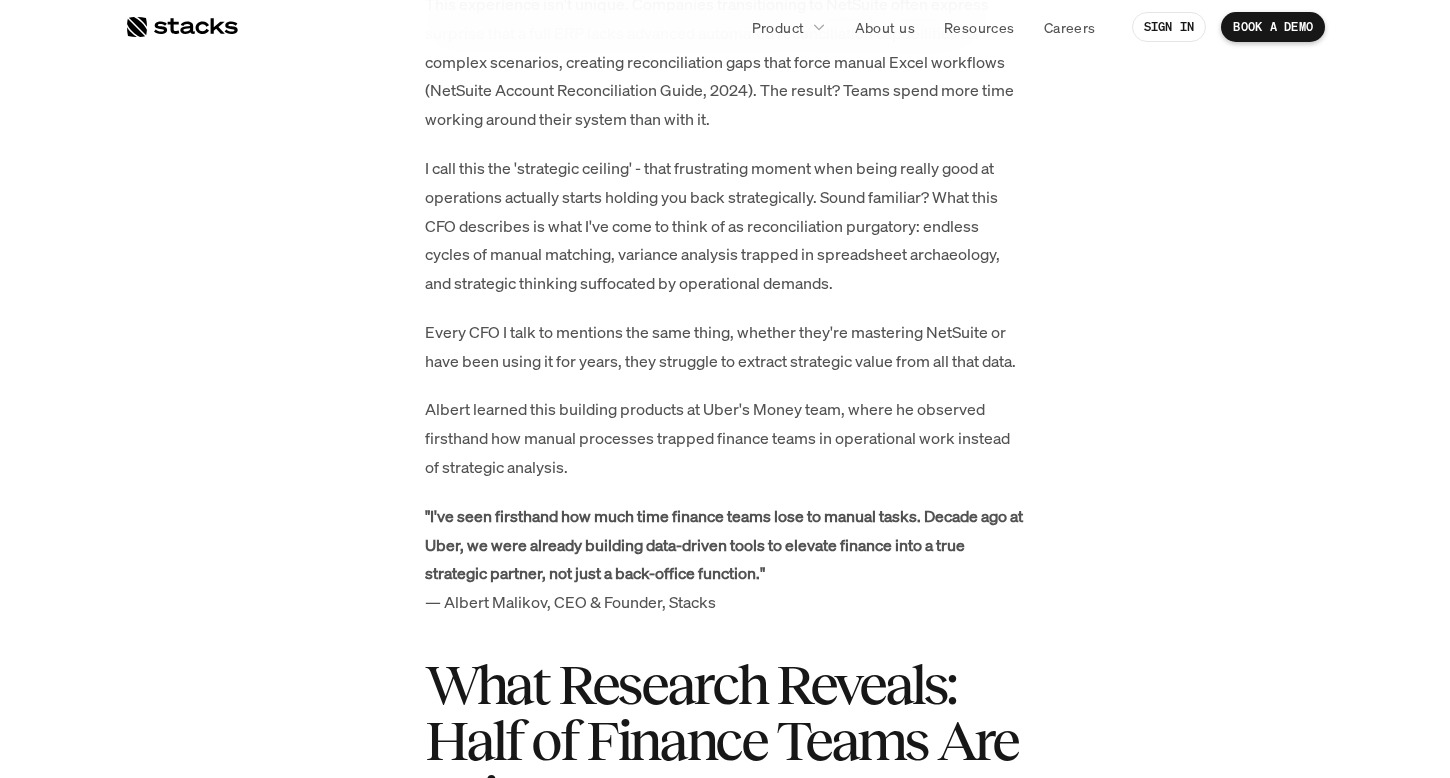 scroll, scrollTop: 1967, scrollLeft: 0, axis: vertical 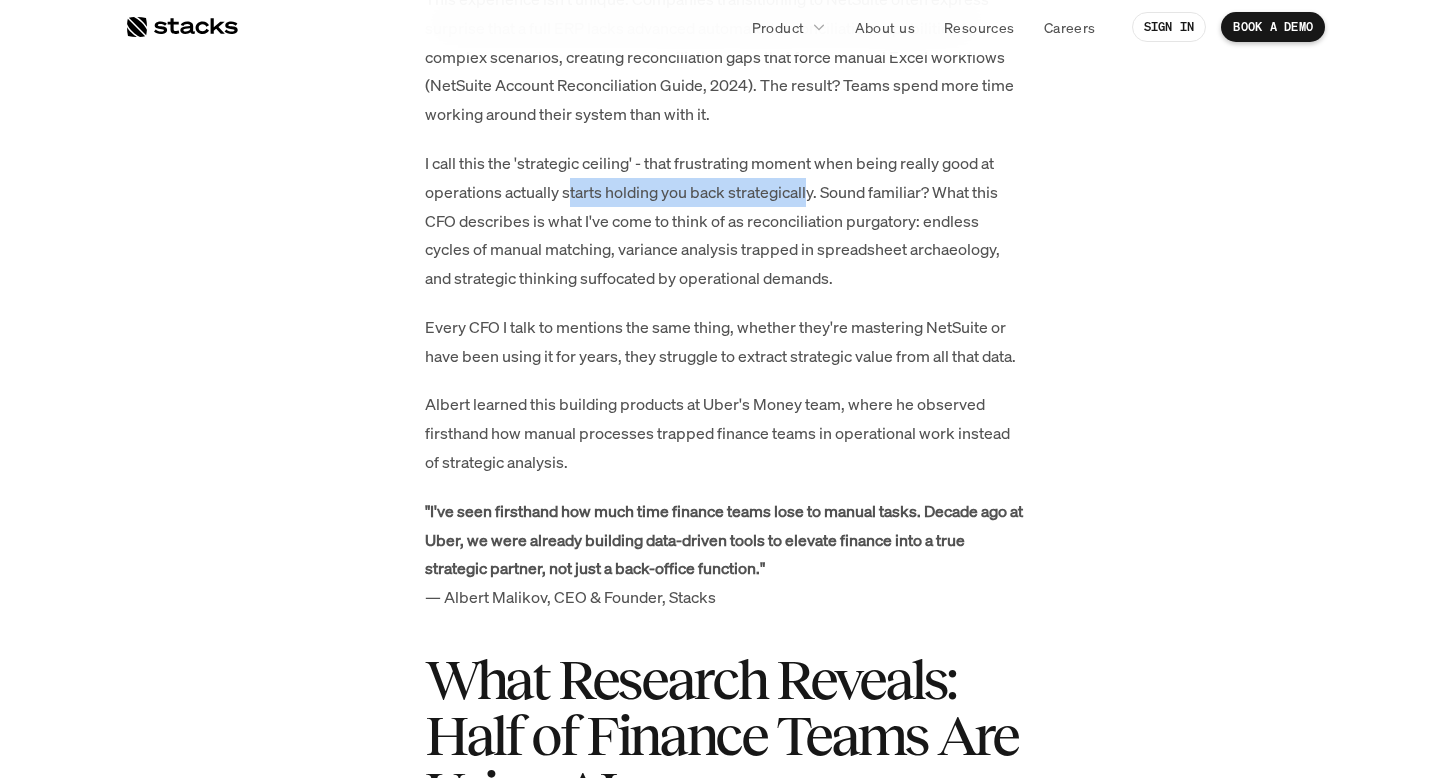 drag, startPoint x: 573, startPoint y: 189, endPoint x: 810, endPoint y: 196, distance: 237.10335 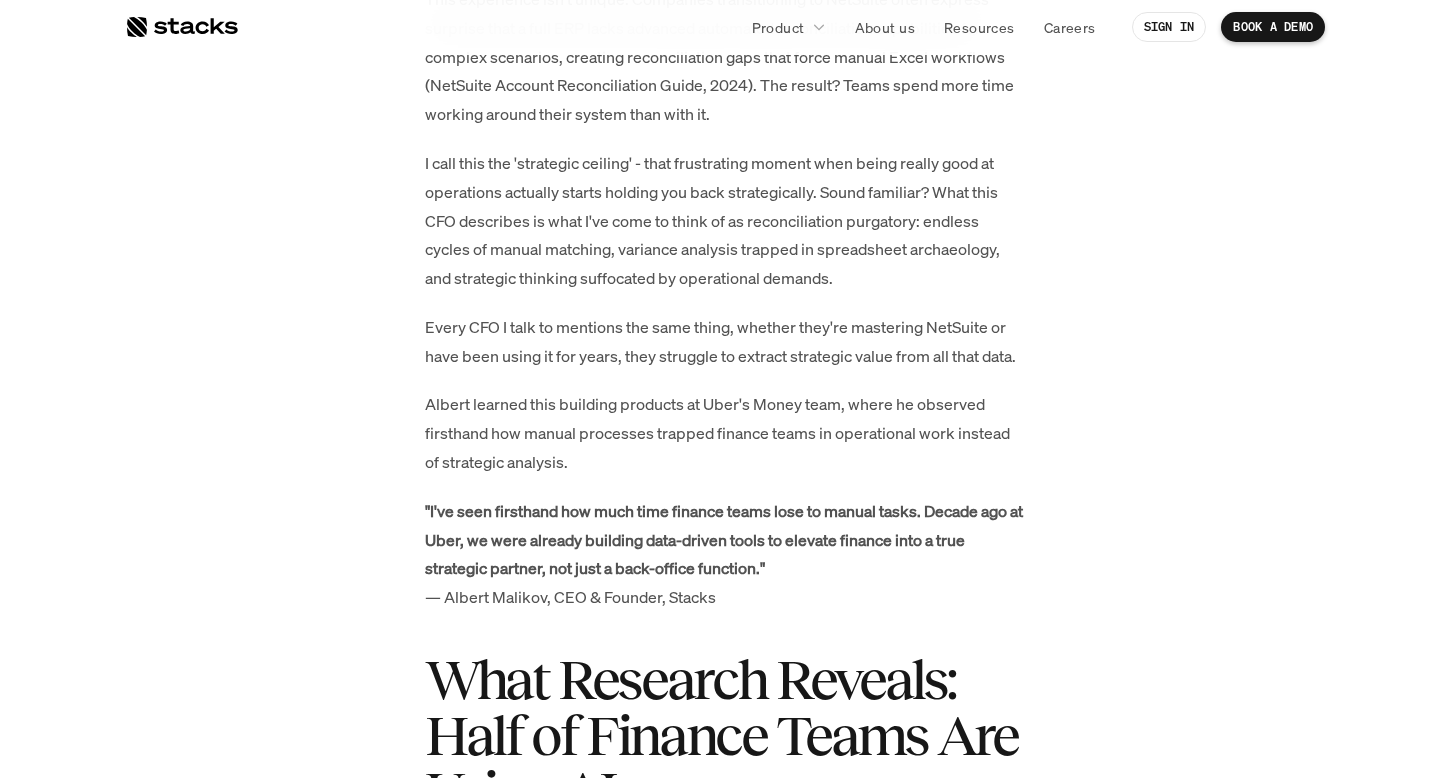 click on "I call this the 'strategic ceiling' - that frustrating moment when being really good at operations actually starts holding you back strategically. Sound familiar? What this CFO describes is what I've come to think of as reconciliation purgatory: endless cycles of manual matching, variance analysis trapped in spreadsheet archaeology, and strategic thinking suffocated by operational demands." at bounding box center [725, 221] 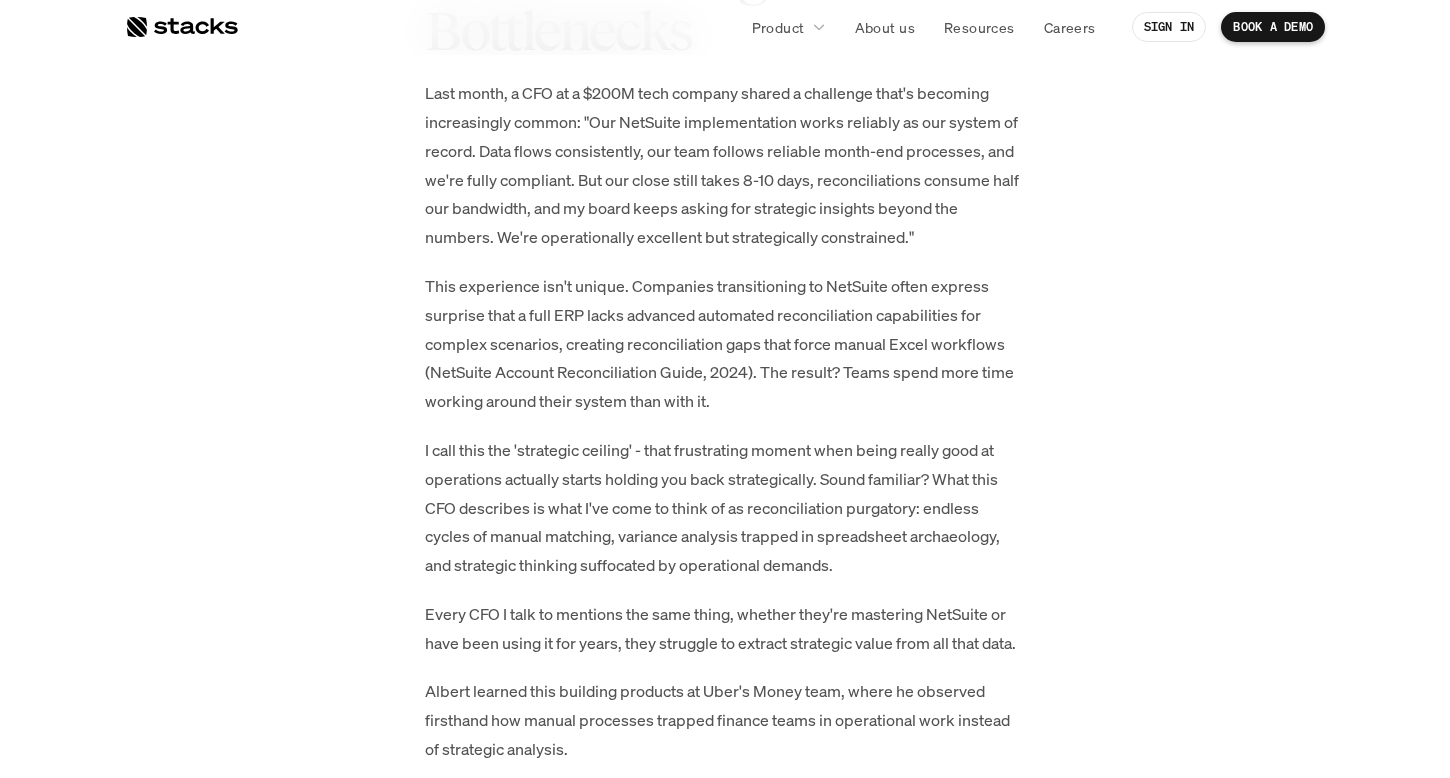scroll, scrollTop: 1676, scrollLeft: 0, axis: vertical 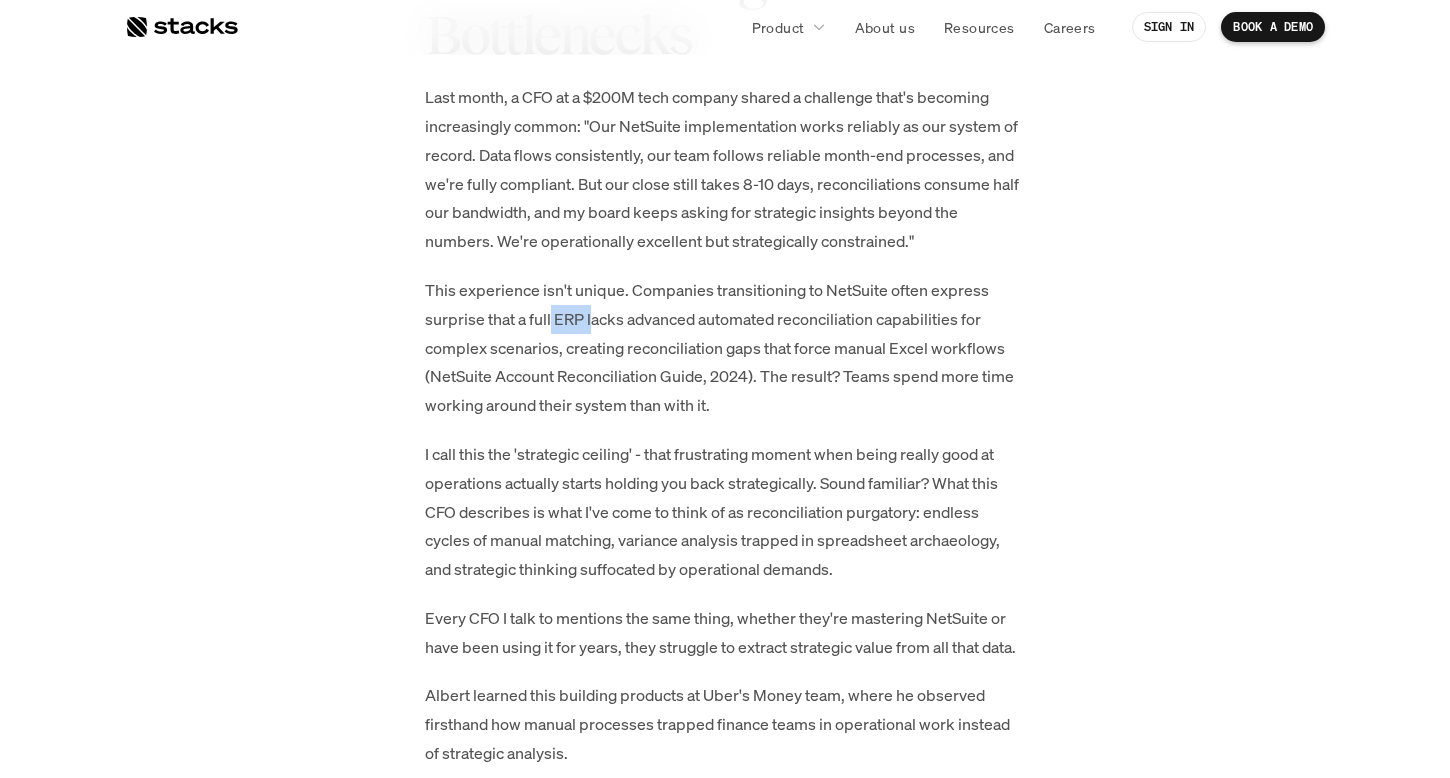 drag, startPoint x: 553, startPoint y: 320, endPoint x: 594, endPoint y: 324, distance: 41.19466 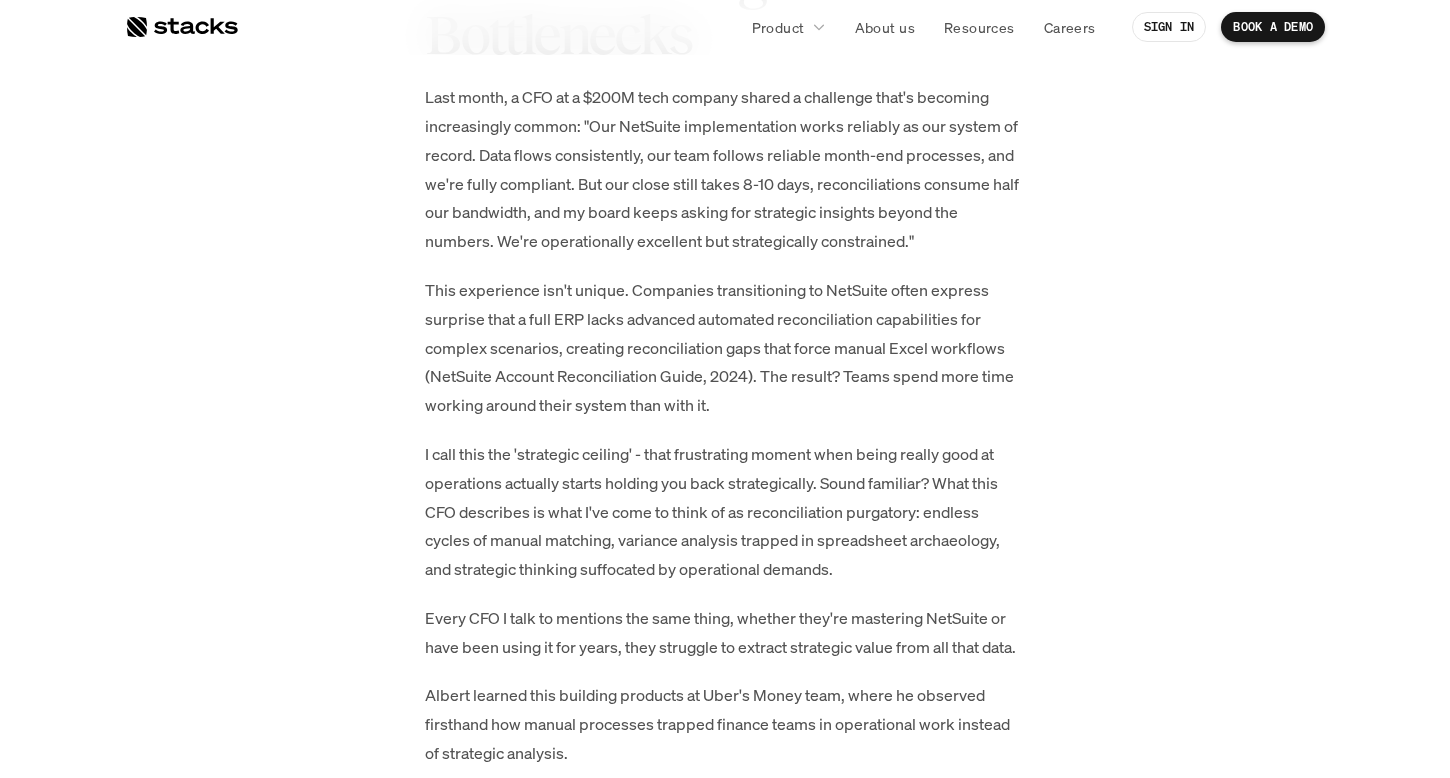 click on "This experience isn't unique. Companies transitioning to NetSuite often express surprise that a full ERP lacks advanced automated reconciliation capabilities for complex scenarios, creating reconciliation gaps that force manual Excel workflows (NetSuite Account Reconciliation Guide, 2024). The result? Teams spend more time working around their system than with it." at bounding box center [725, 348] 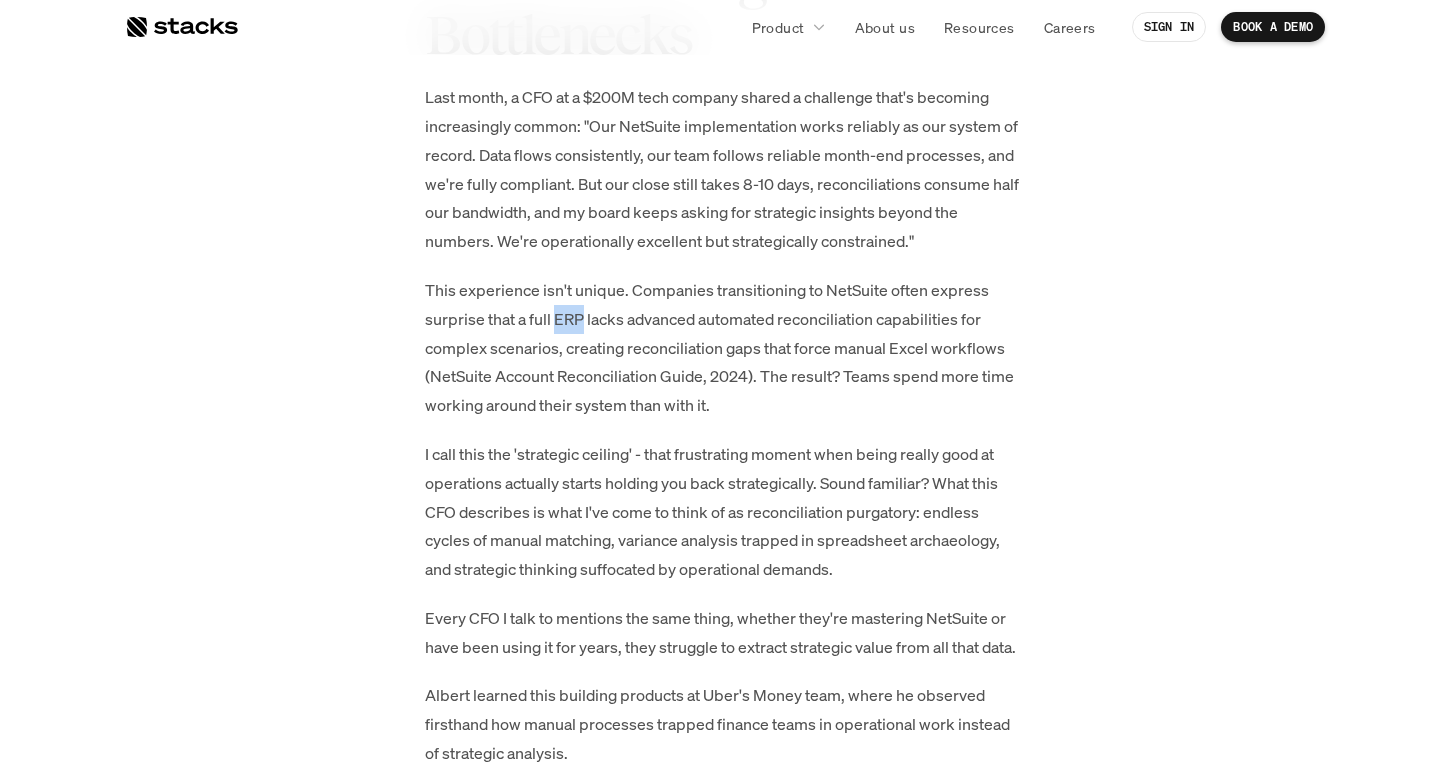 drag, startPoint x: 557, startPoint y: 315, endPoint x: 581, endPoint y: 316, distance: 24.020824 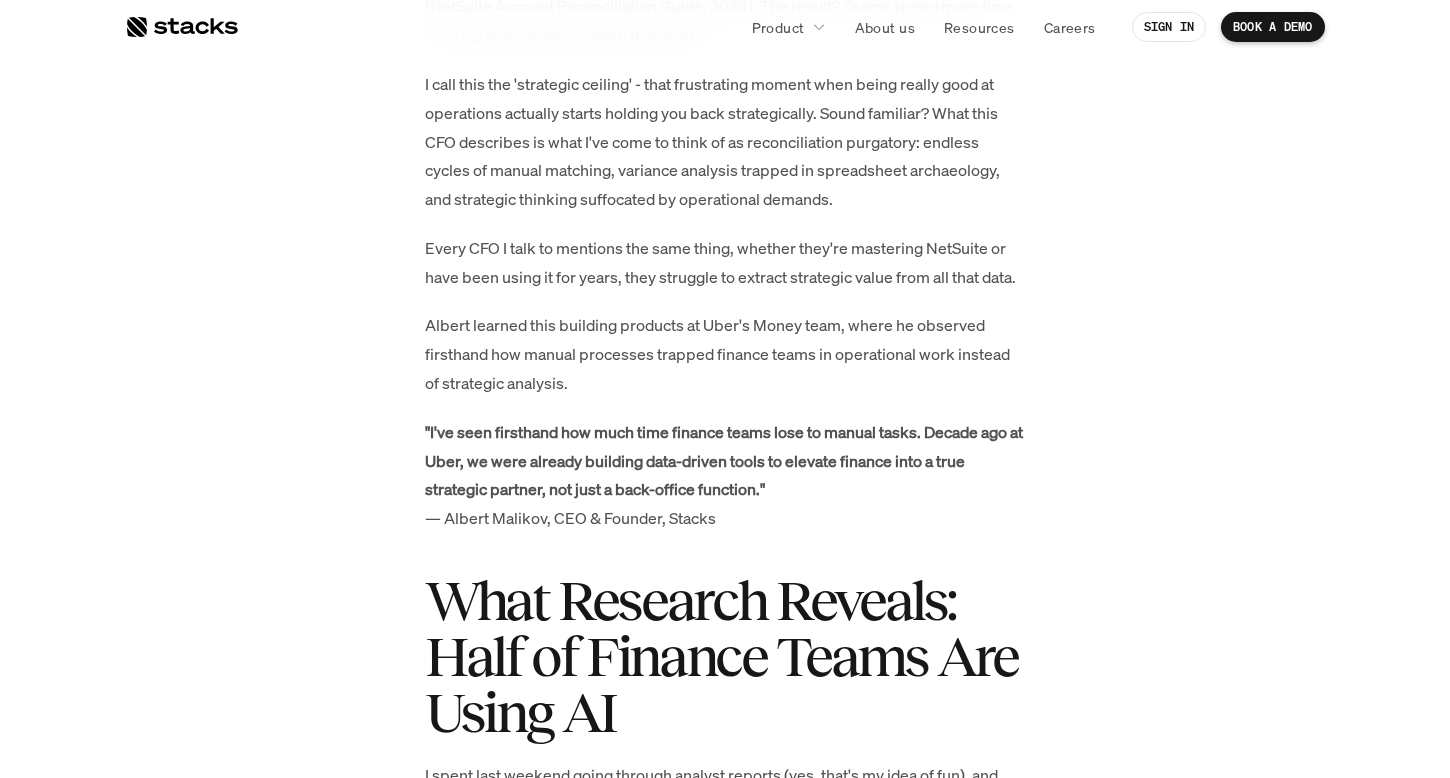 scroll, scrollTop: 2051, scrollLeft: 0, axis: vertical 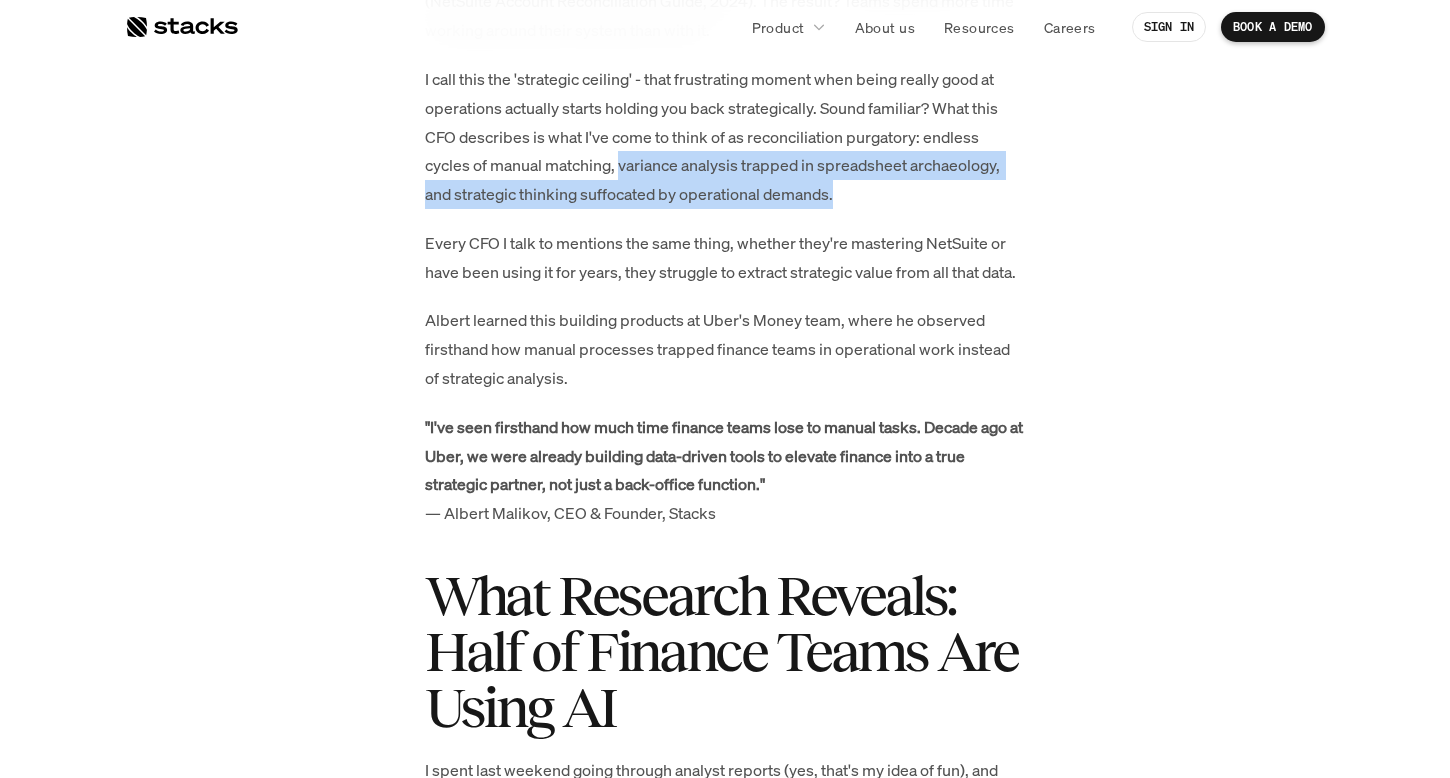 drag, startPoint x: 623, startPoint y: 166, endPoint x: 848, endPoint y: 212, distance: 229.65408 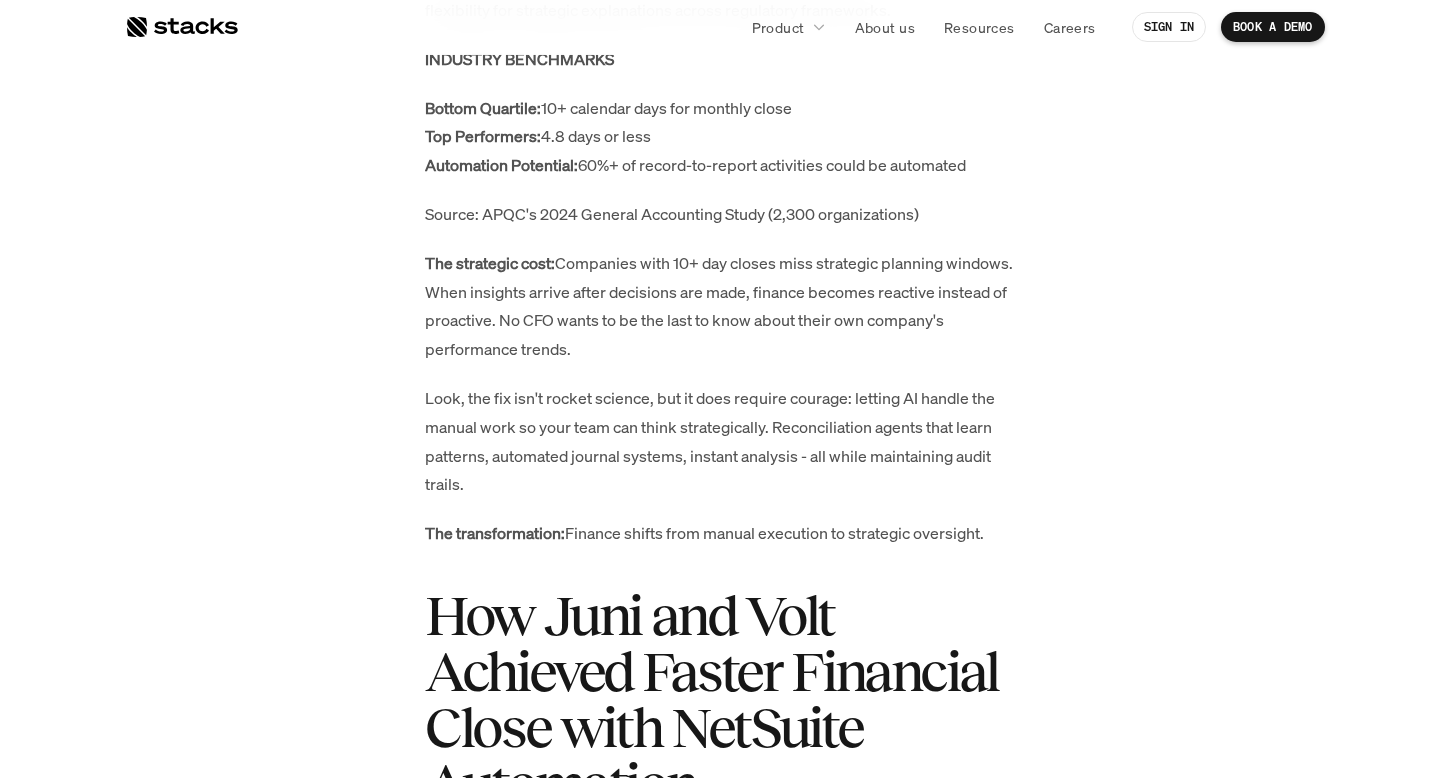 scroll, scrollTop: 6579, scrollLeft: 0, axis: vertical 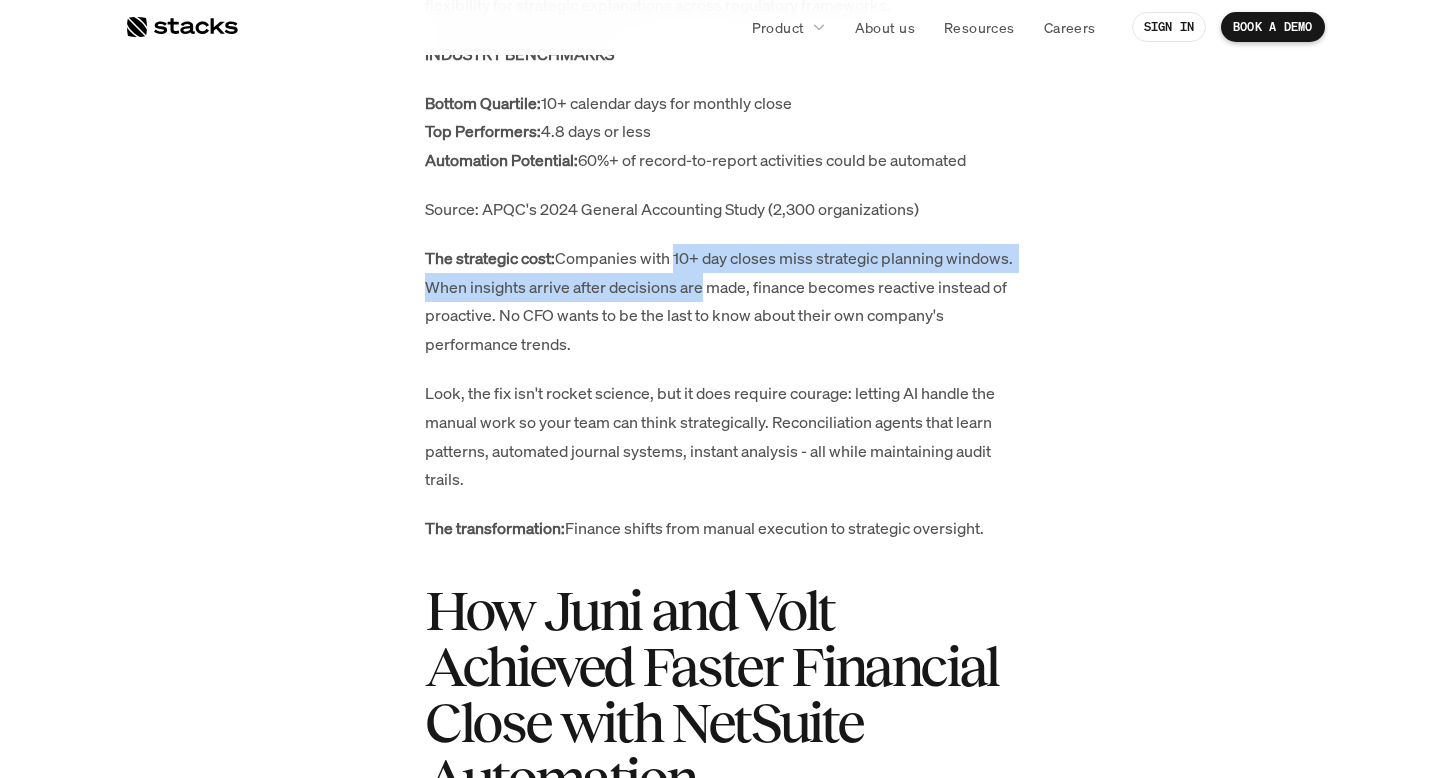 drag, startPoint x: 675, startPoint y: 258, endPoint x: 694, endPoint y: 288, distance: 35.510563 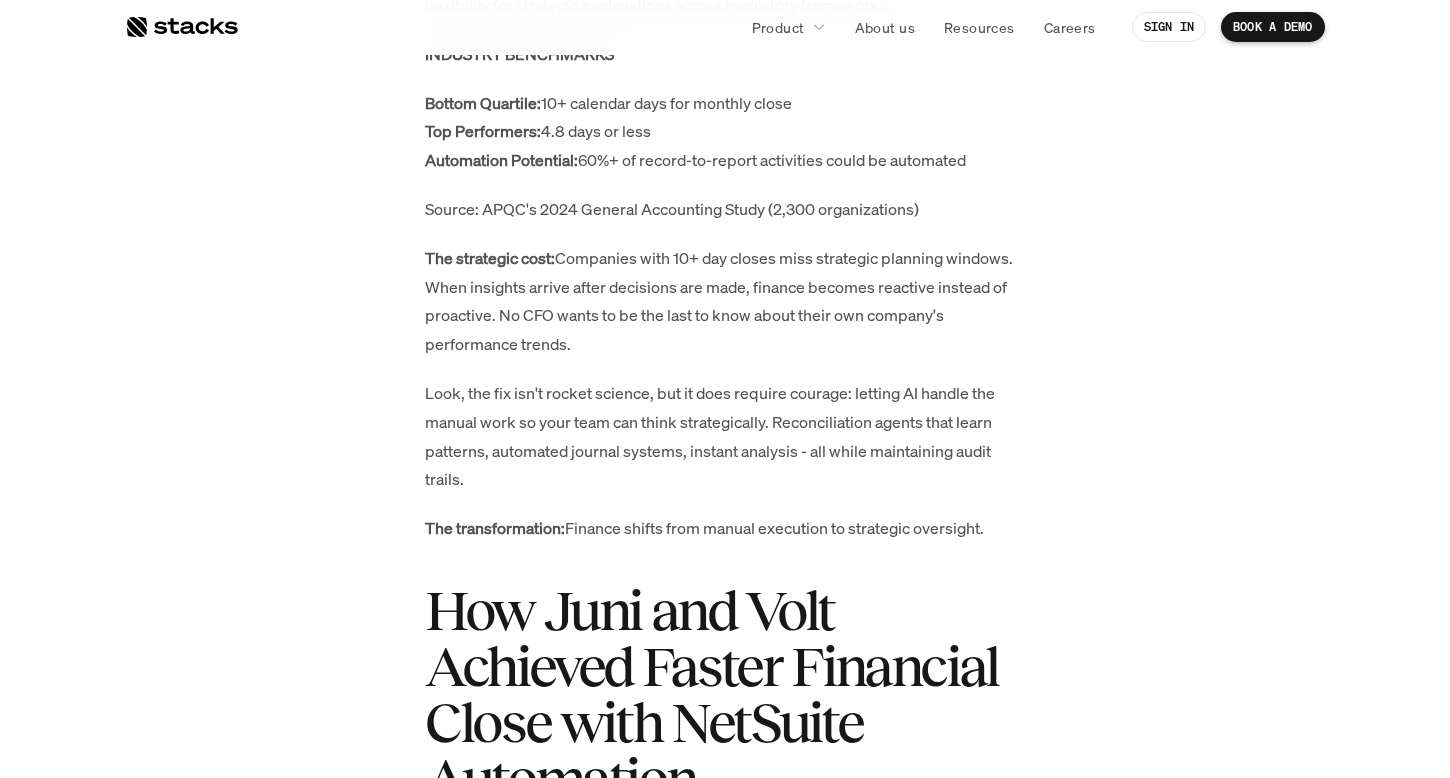 drag, startPoint x: 498, startPoint y: 316, endPoint x: 560, endPoint y: 364, distance: 78.40918 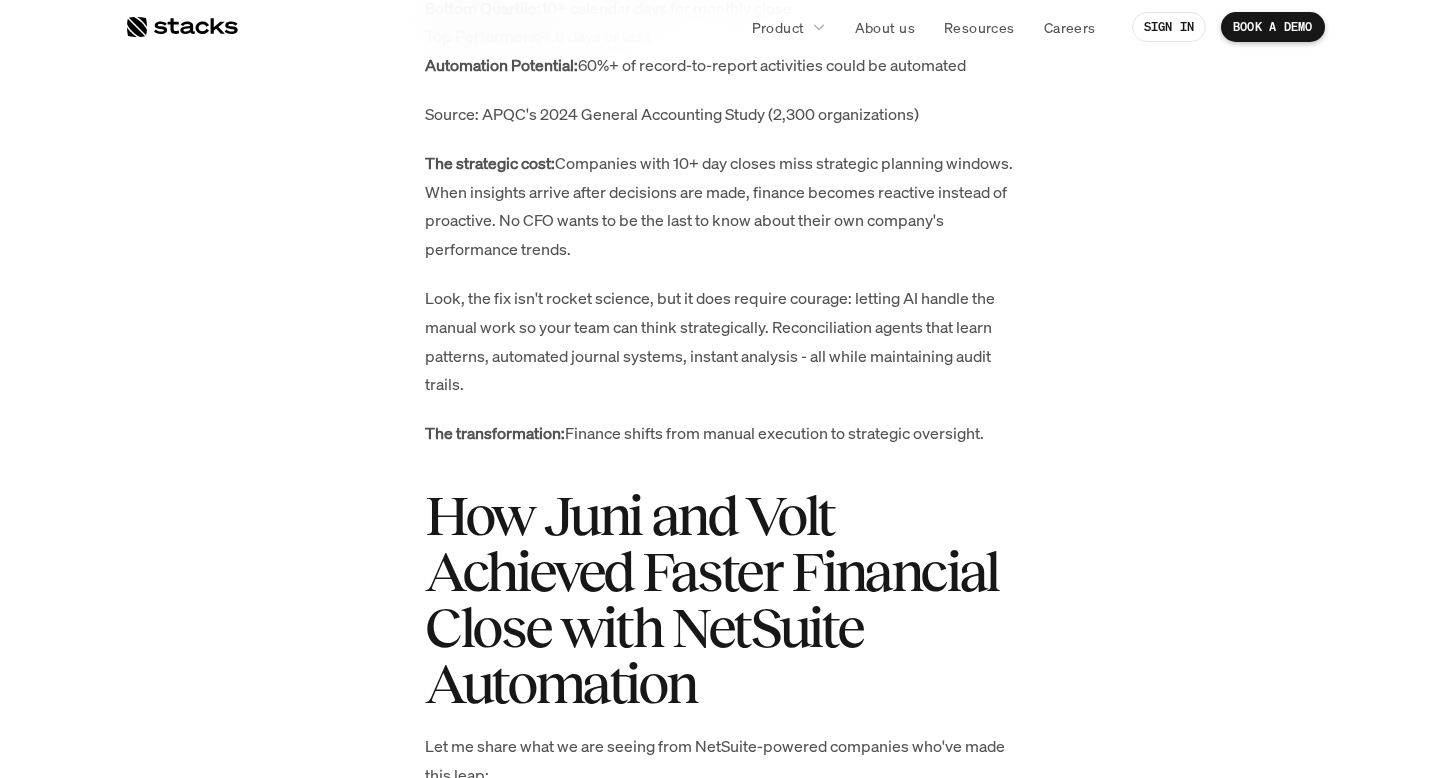 scroll, scrollTop: 6686, scrollLeft: 0, axis: vertical 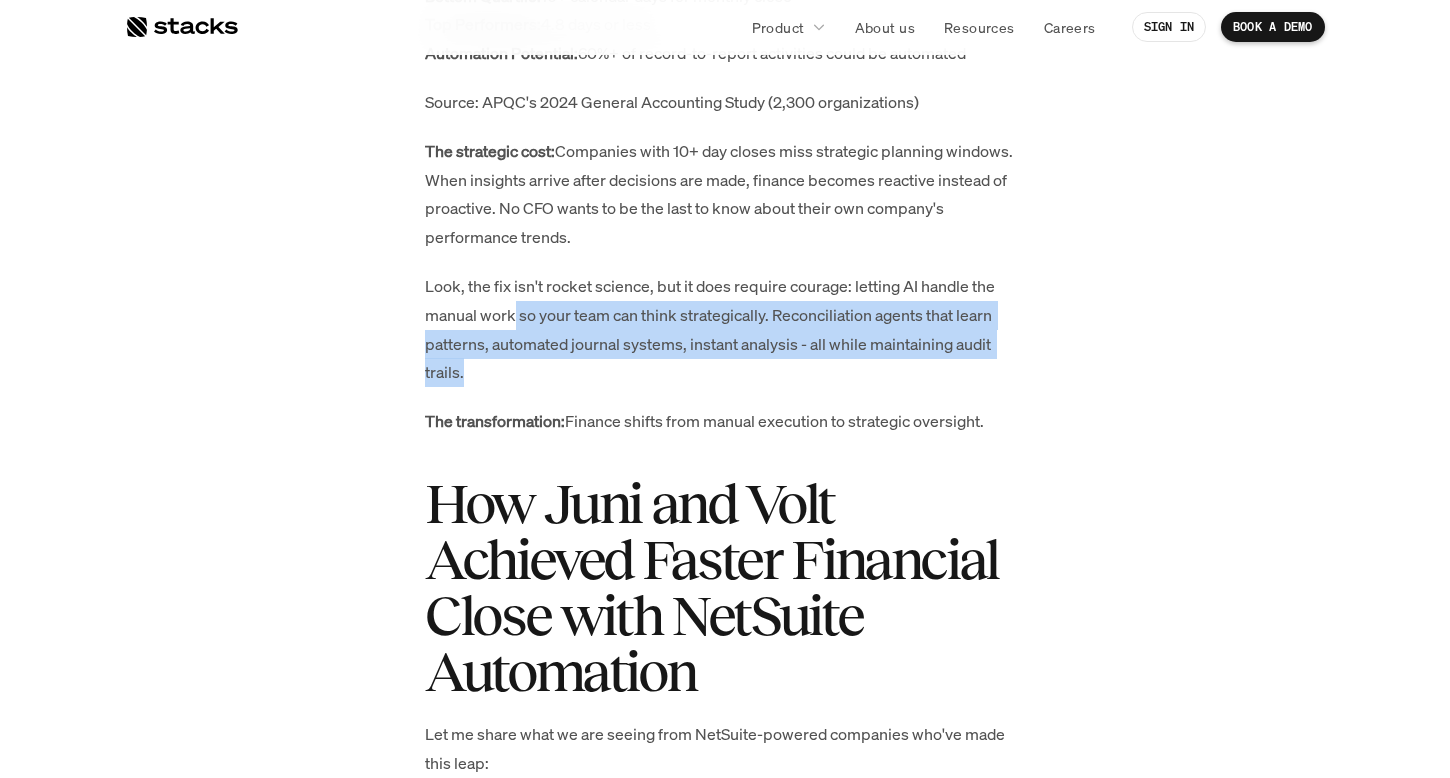 drag, startPoint x: 513, startPoint y: 310, endPoint x: 776, endPoint y: 383, distance: 272.9432 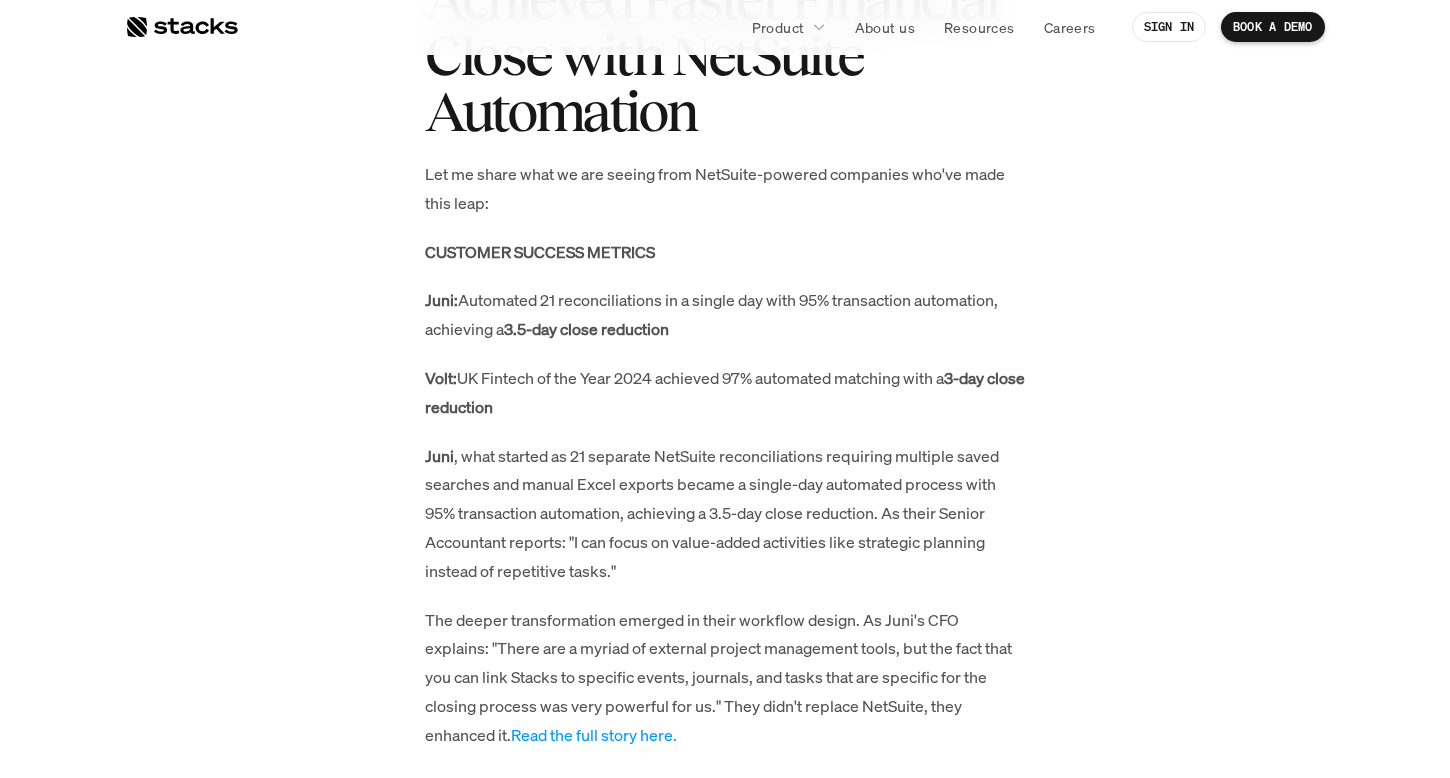 scroll, scrollTop: 7249, scrollLeft: 0, axis: vertical 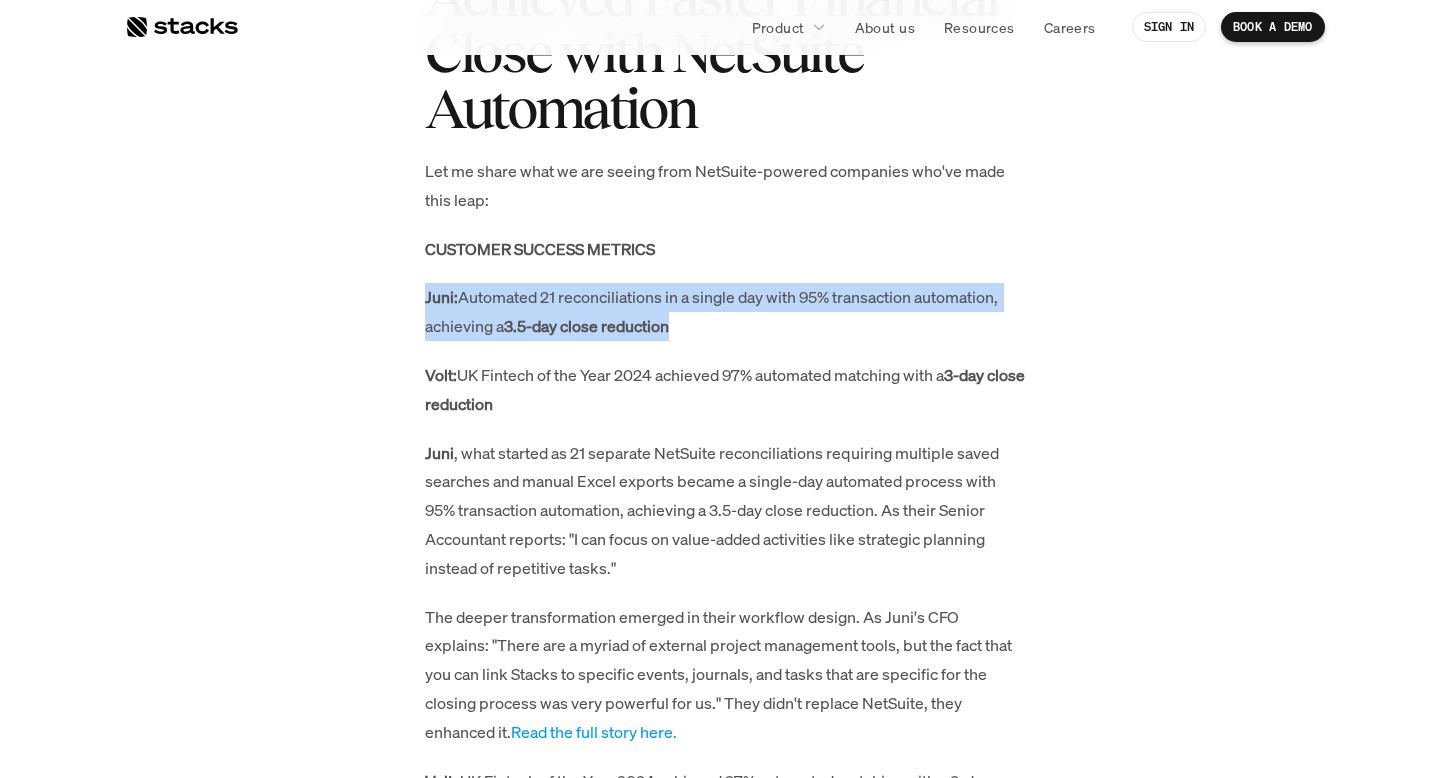 drag, startPoint x: 424, startPoint y: 297, endPoint x: 683, endPoint y: 324, distance: 260.40353 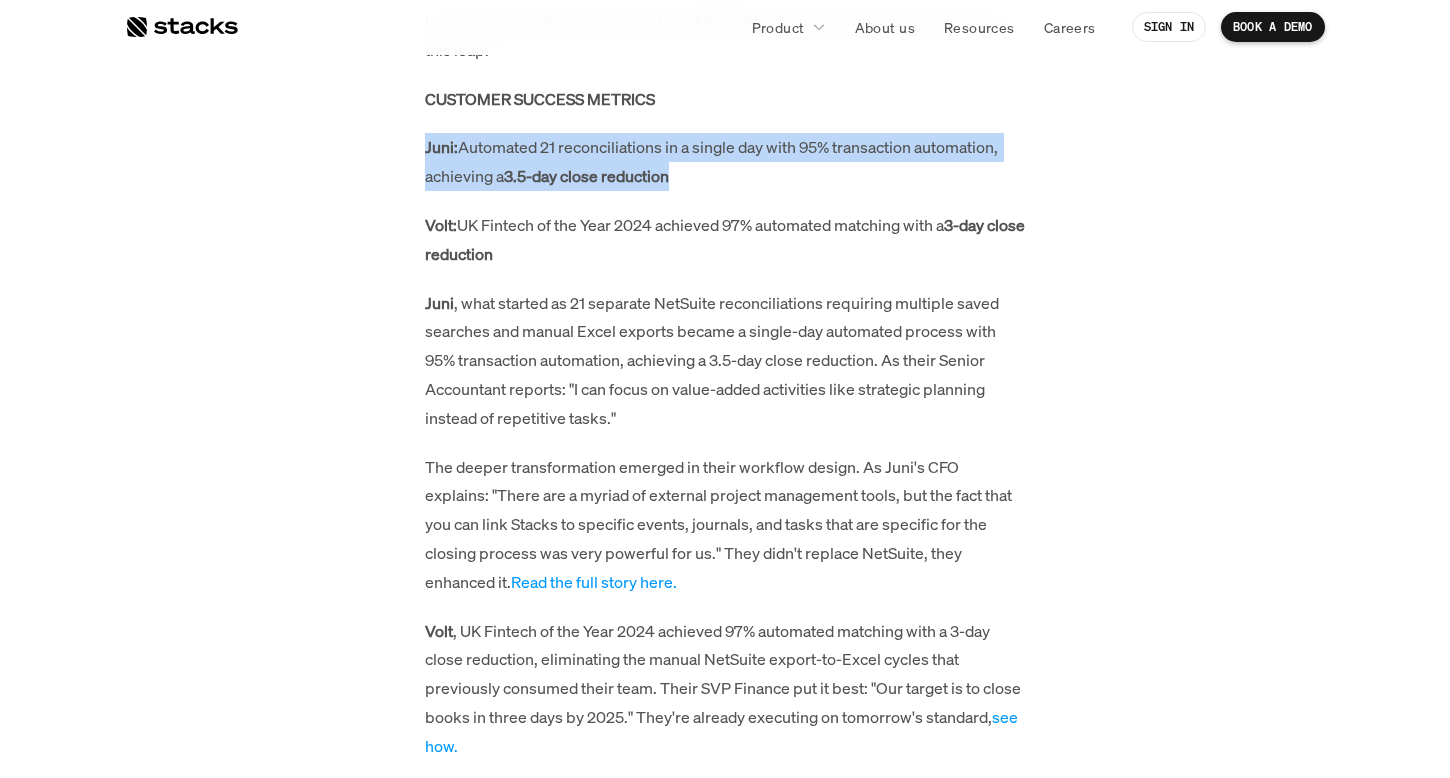 scroll, scrollTop: 7403, scrollLeft: 0, axis: vertical 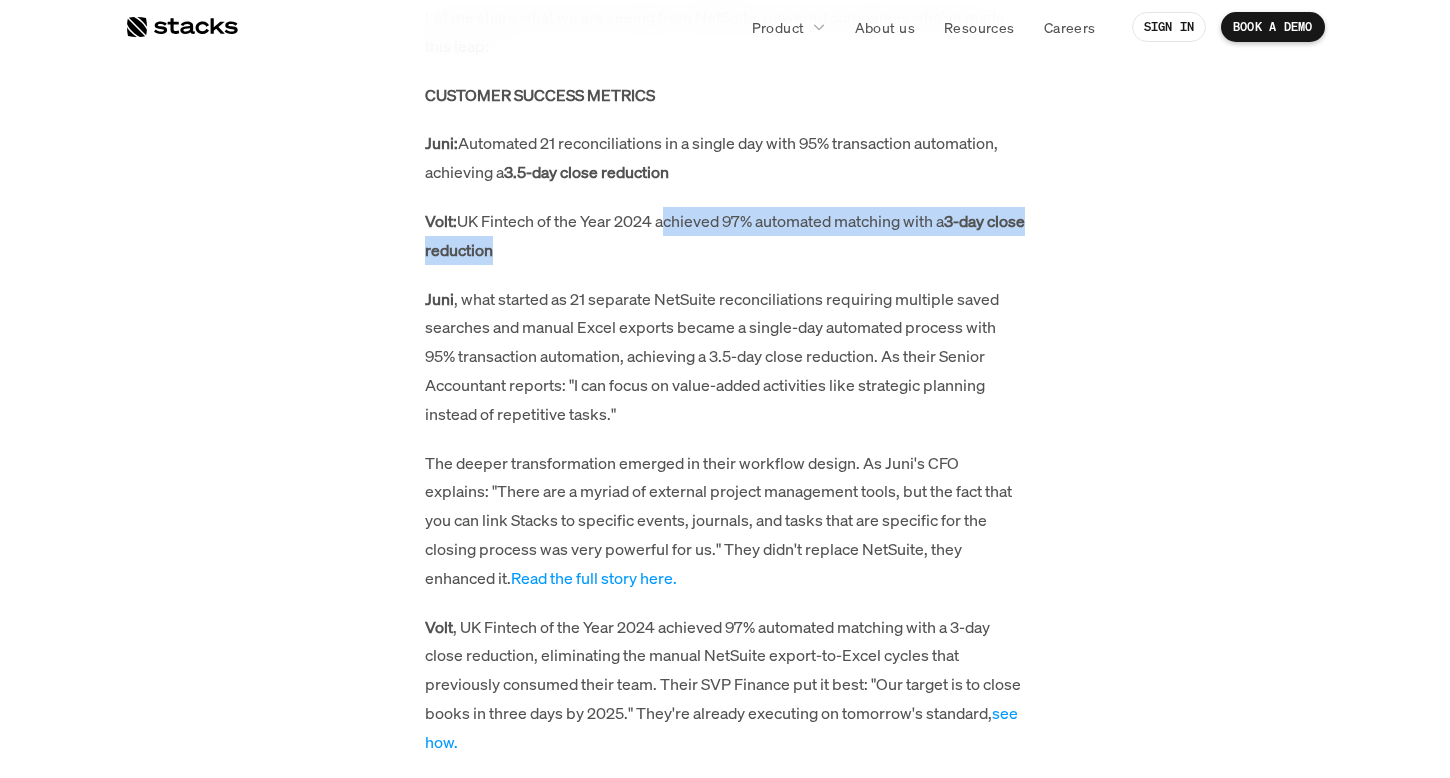 drag, startPoint x: 661, startPoint y: 221, endPoint x: 673, endPoint y: 252, distance: 33.24154 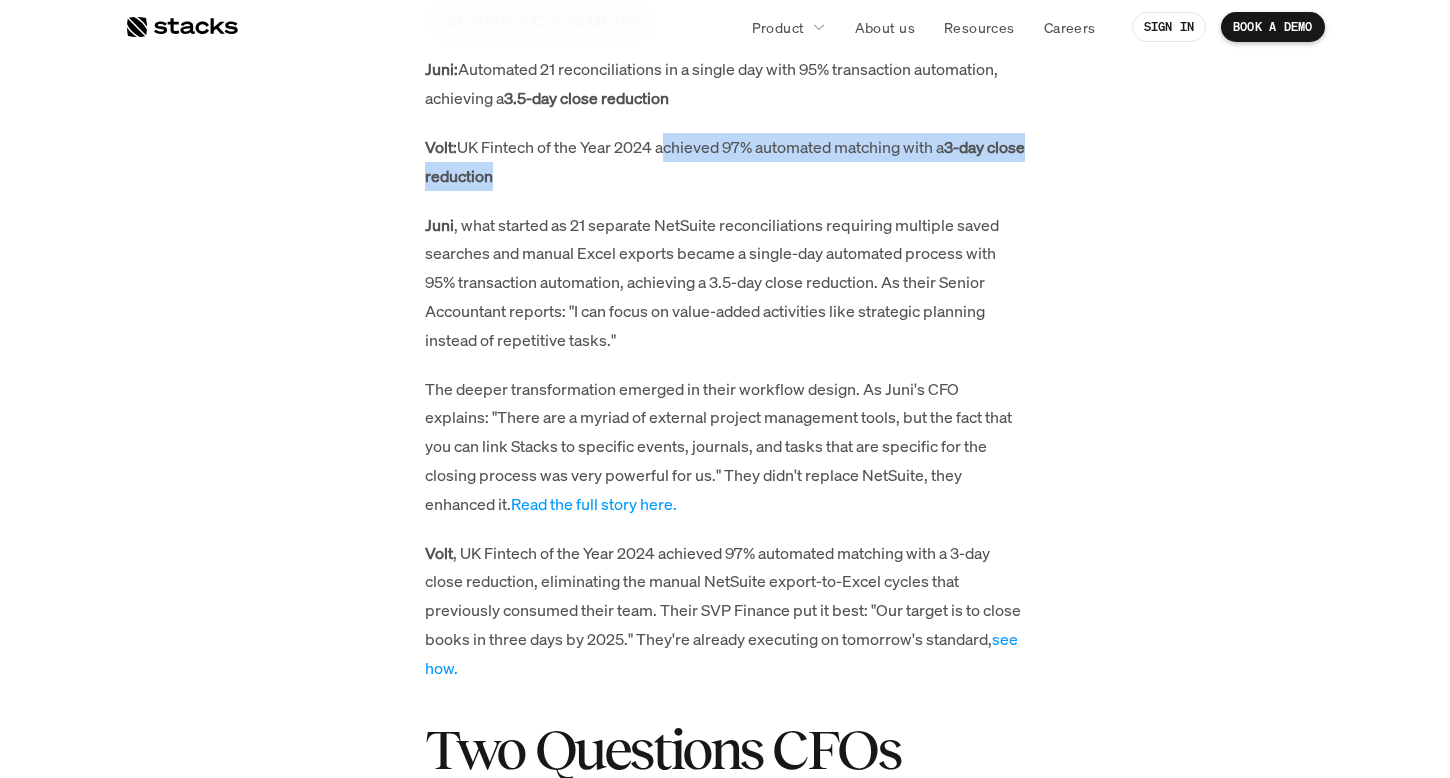 scroll, scrollTop: 7480, scrollLeft: 0, axis: vertical 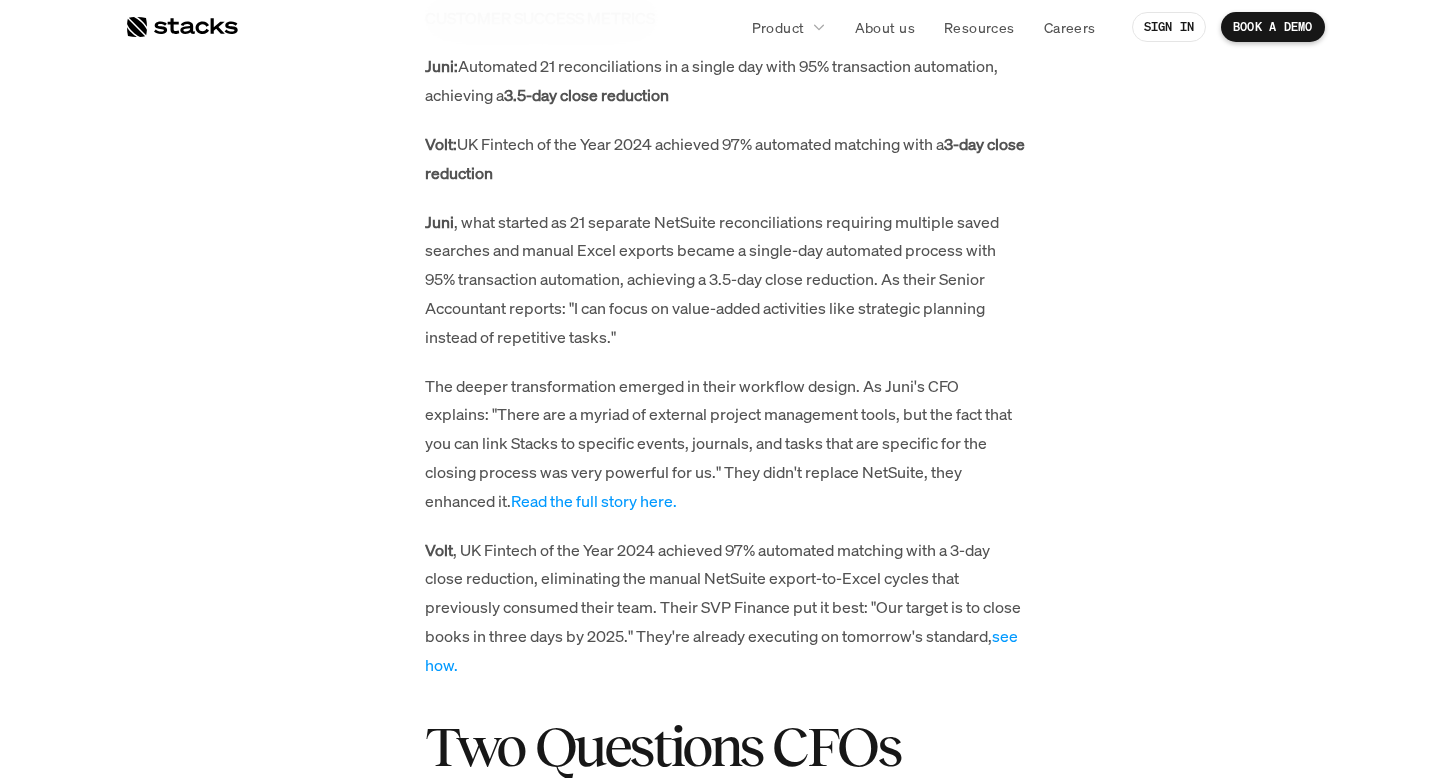 click on "Juni , what started as 21 separate NetSuite reconciliations requiring multiple saved searches and manual Excel exports became a single-day automated process with 95% transaction automation, achieving a 3.5-day close reduction. As their Senior Accountant reports: "I can focus on value-added activities like strategic planning instead of repetitive tasks."" at bounding box center (725, 280) 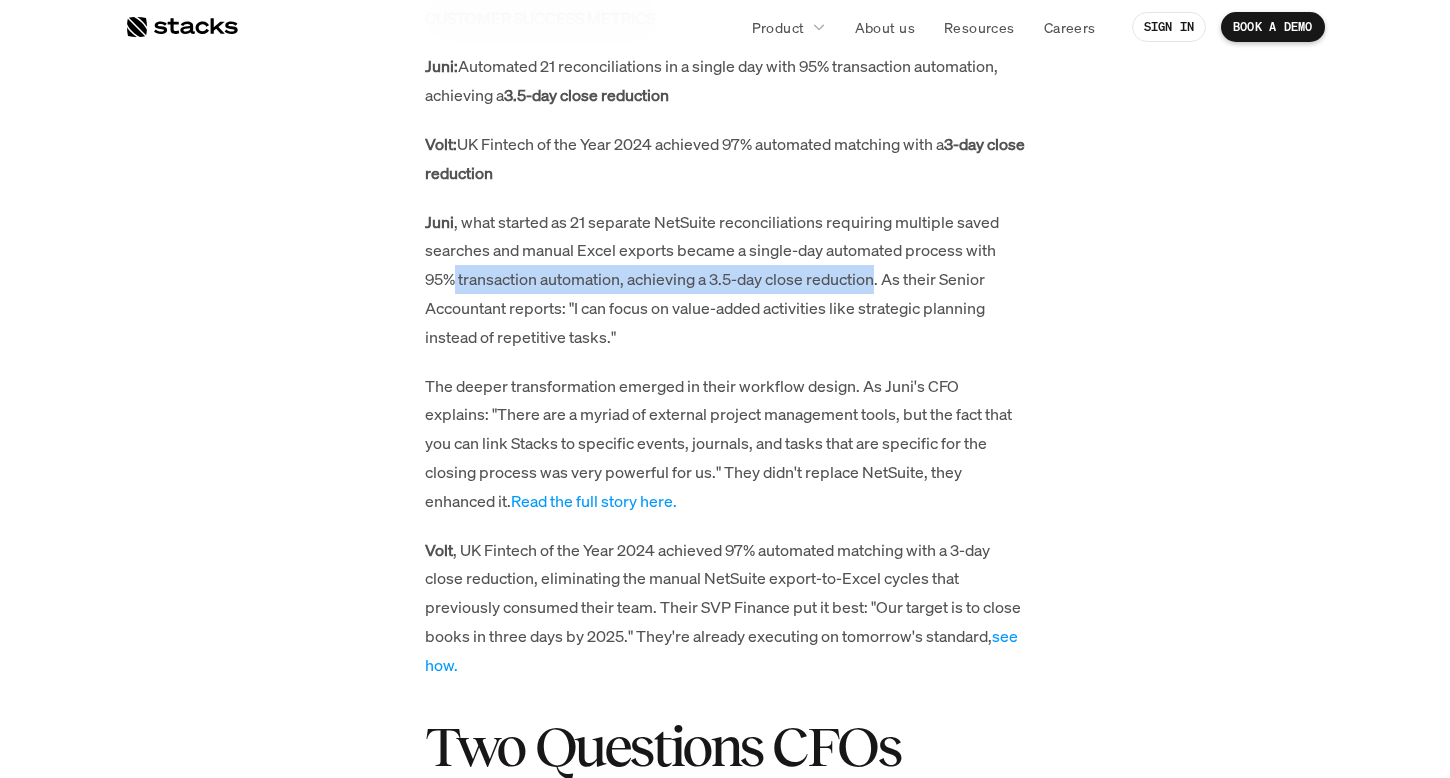 drag, startPoint x: 454, startPoint y: 279, endPoint x: 882, endPoint y: 280, distance: 428.00116 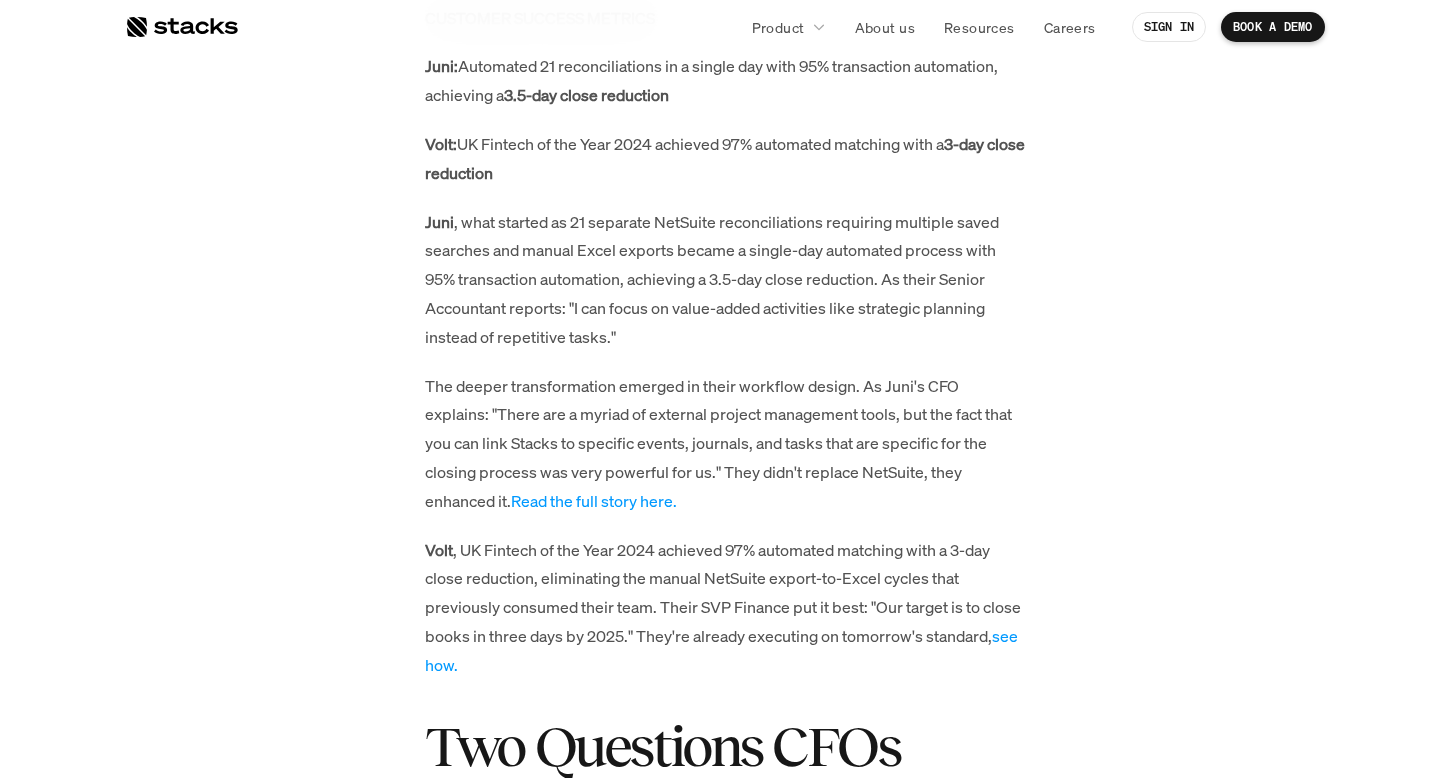 click on "Juni , what started as 21 separate NetSuite reconciliations requiring multiple saved searches and manual Excel exports became a single-day automated process with 95% transaction automation, achieving a 3.5-day close reduction. As their Senior Accountant reports: "I can focus on value-added activities like strategic planning instead of repetitive tasks."" at bounding box center (725, 280) 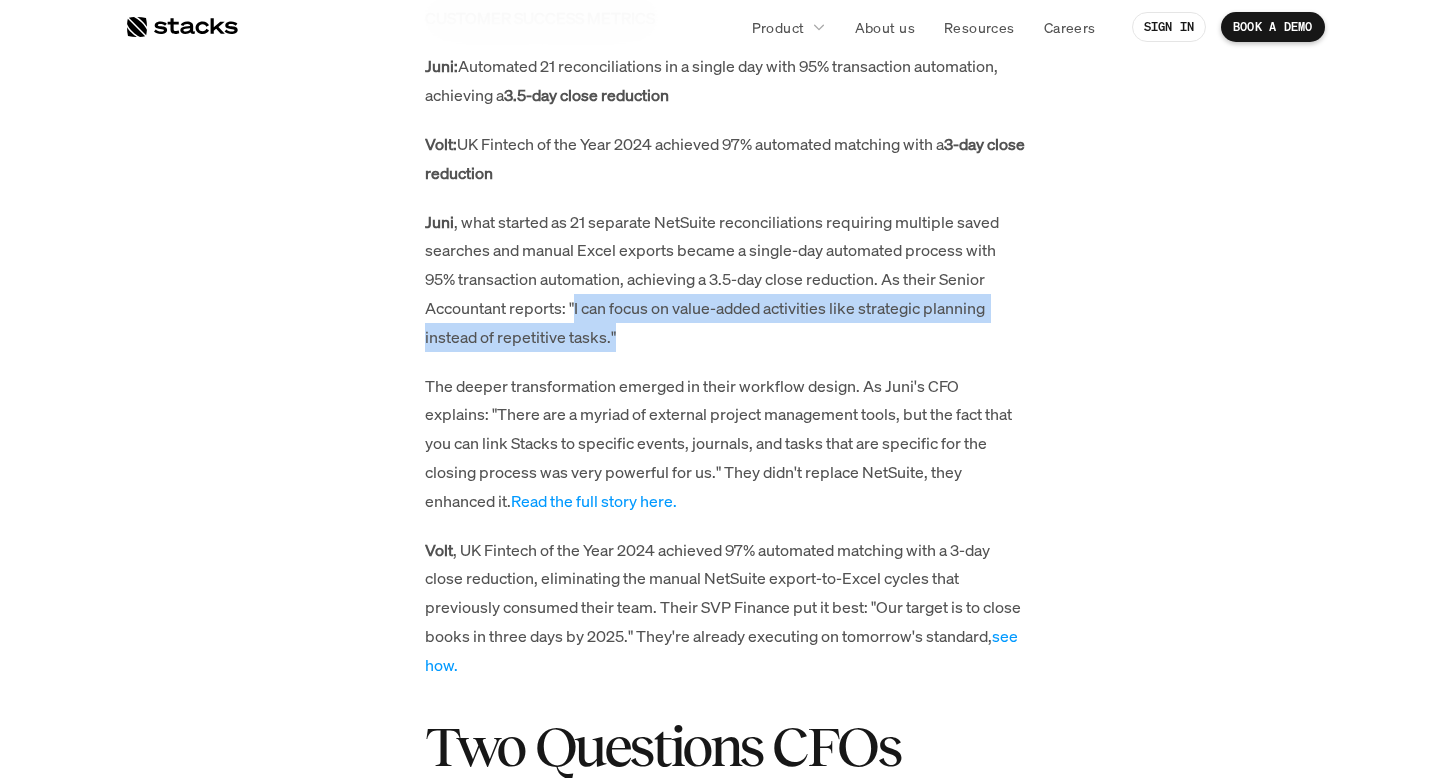drag, startPoint x: 580, startPoint y: 313, endPoint x: 633, endPoint y: 345, distance: 61.91123 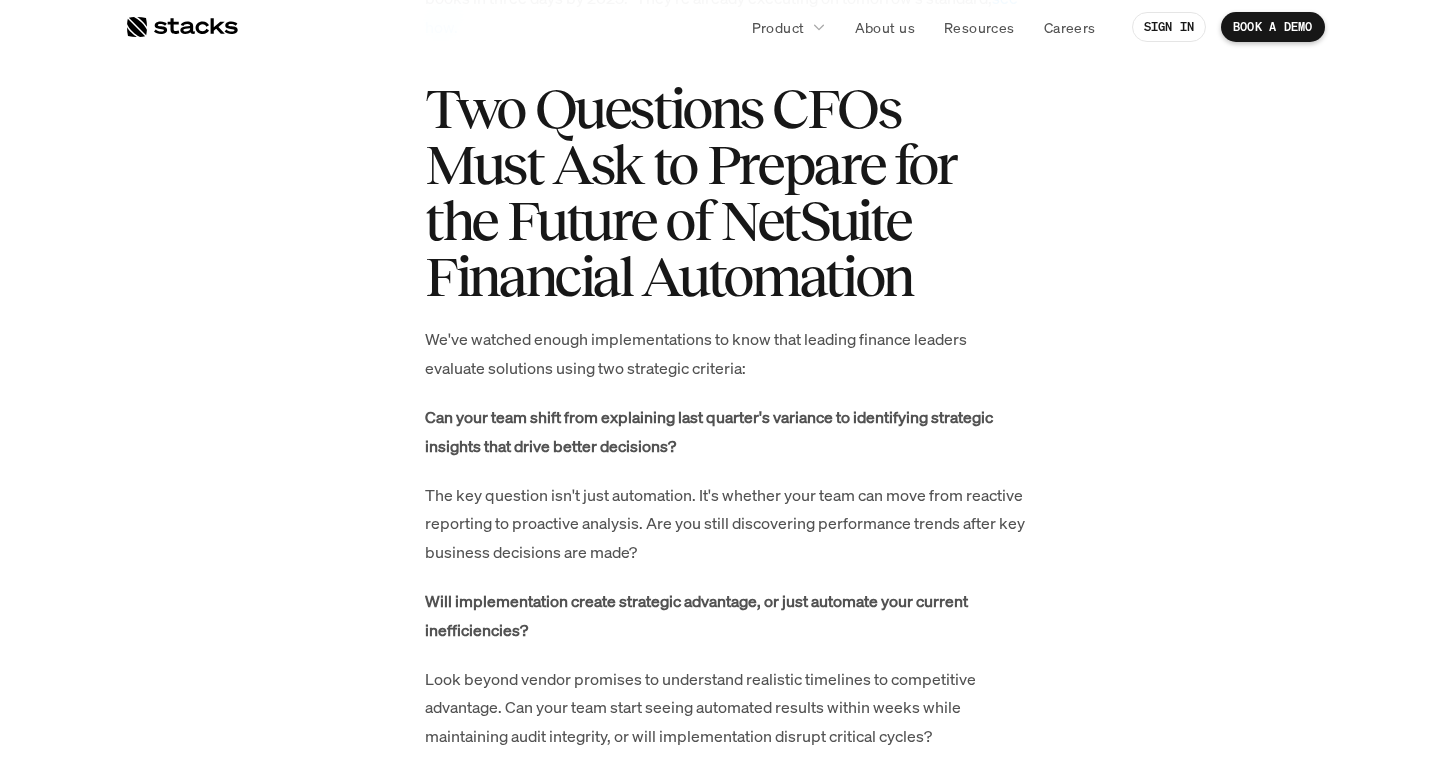 scroll, scrollTop: 8116, scrollLeft: 0, axis: vertical 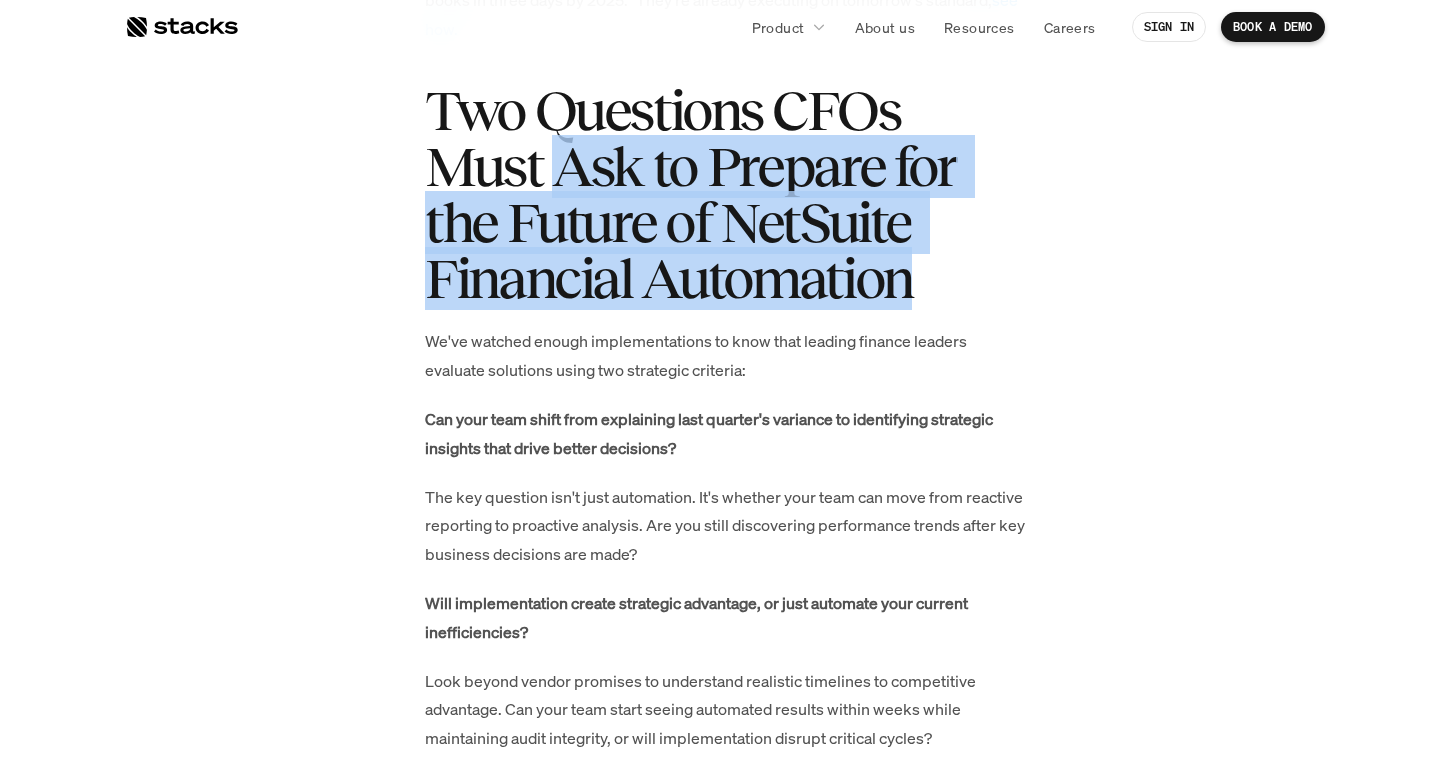 drag, startPoint x: 437, startPoint y: 162, endPoint x: 932, endPoint y: 274, distance: 507.51257 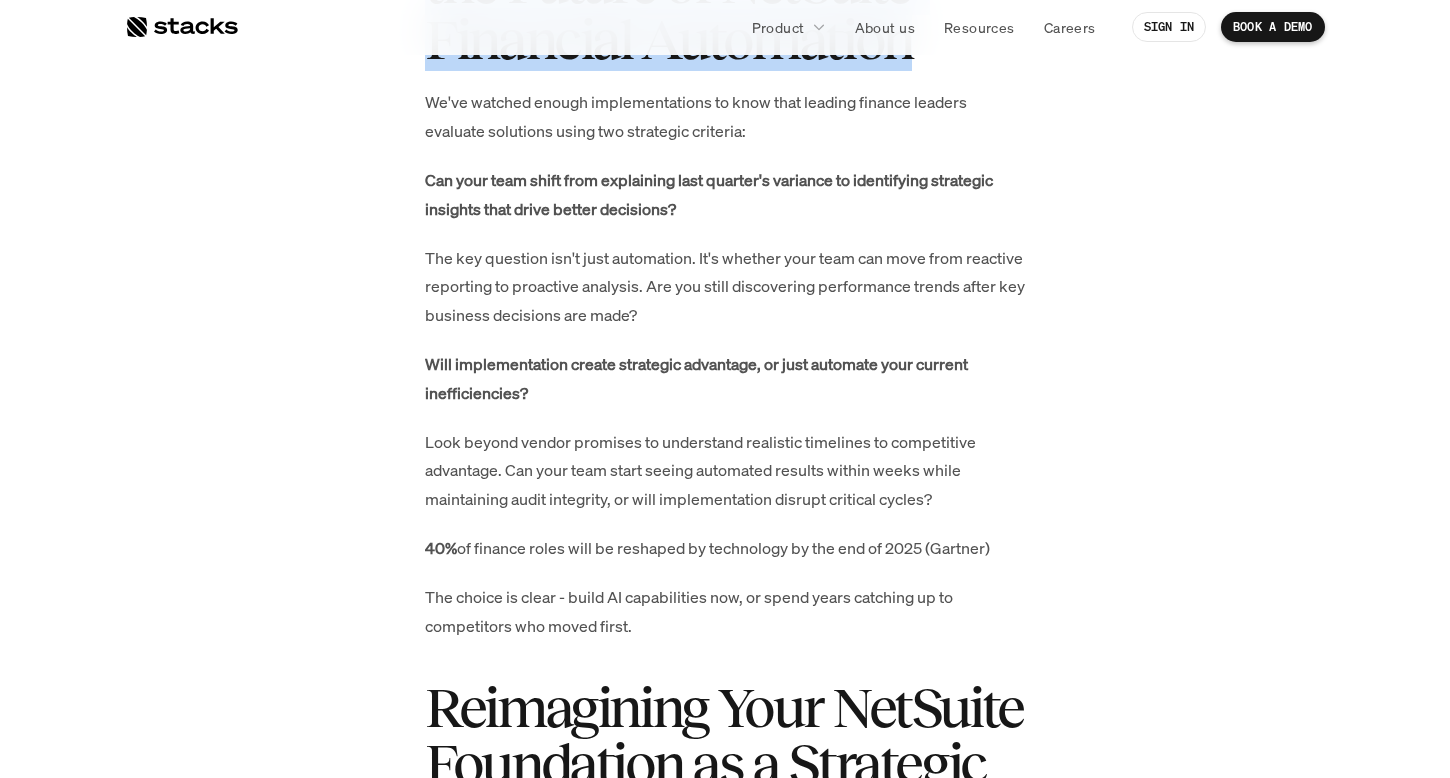 scroll, scrollTop: 8357, scrollLeft: 0, axis: vertical 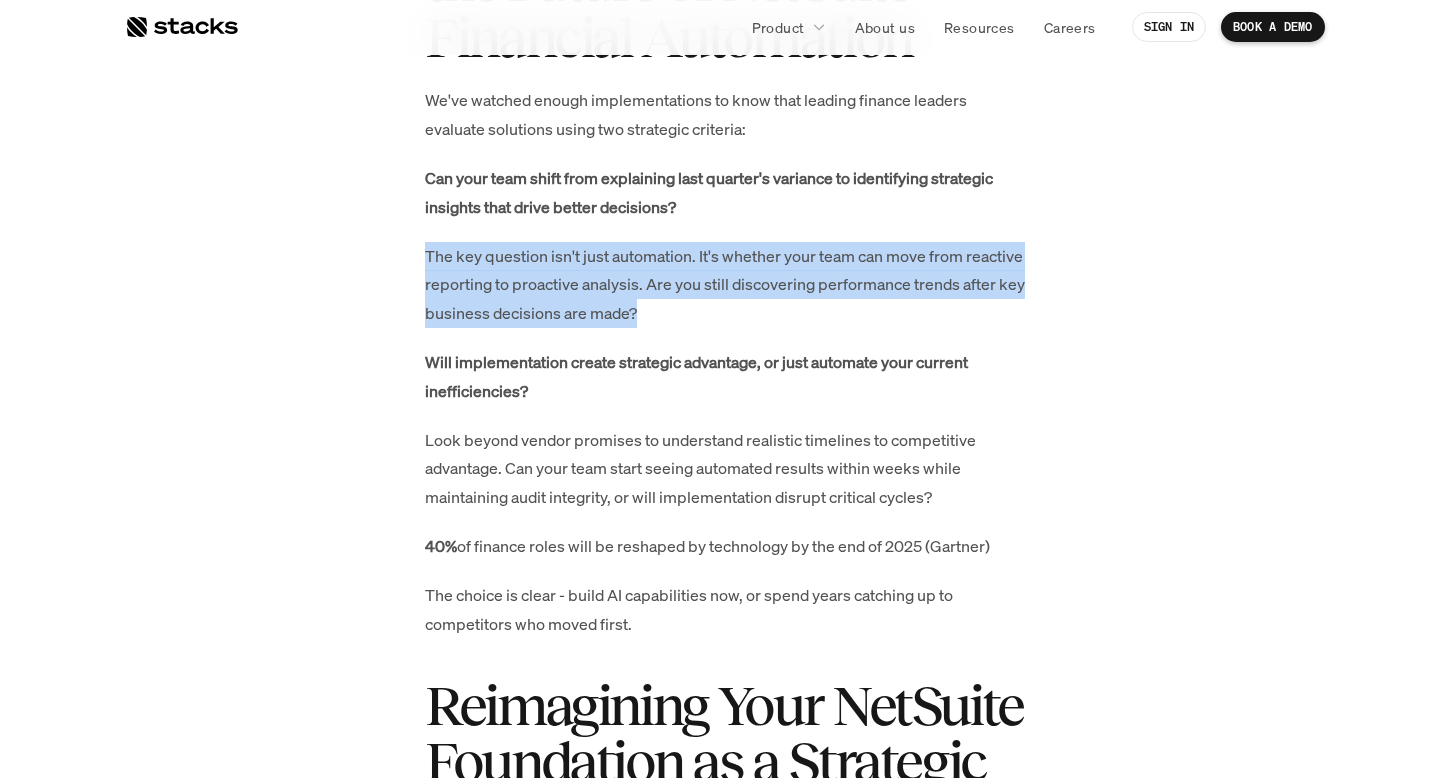 drag, startPoint x: 428, startPoint y: 248, endPoint x: 721, endPoint y: 315, distance: 300.5628 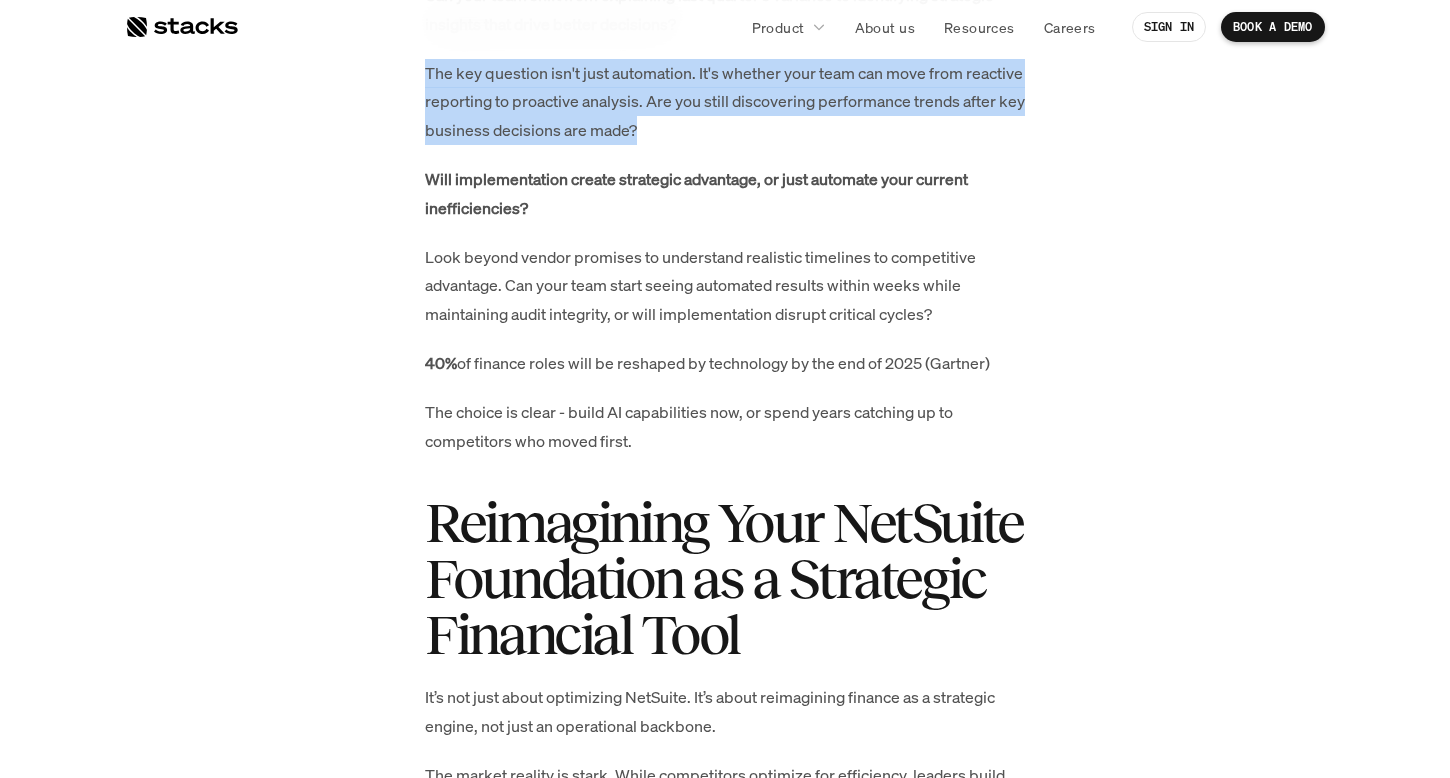 scroll, scrollTop: 8546, scrollLeft: 0, axis: vertical 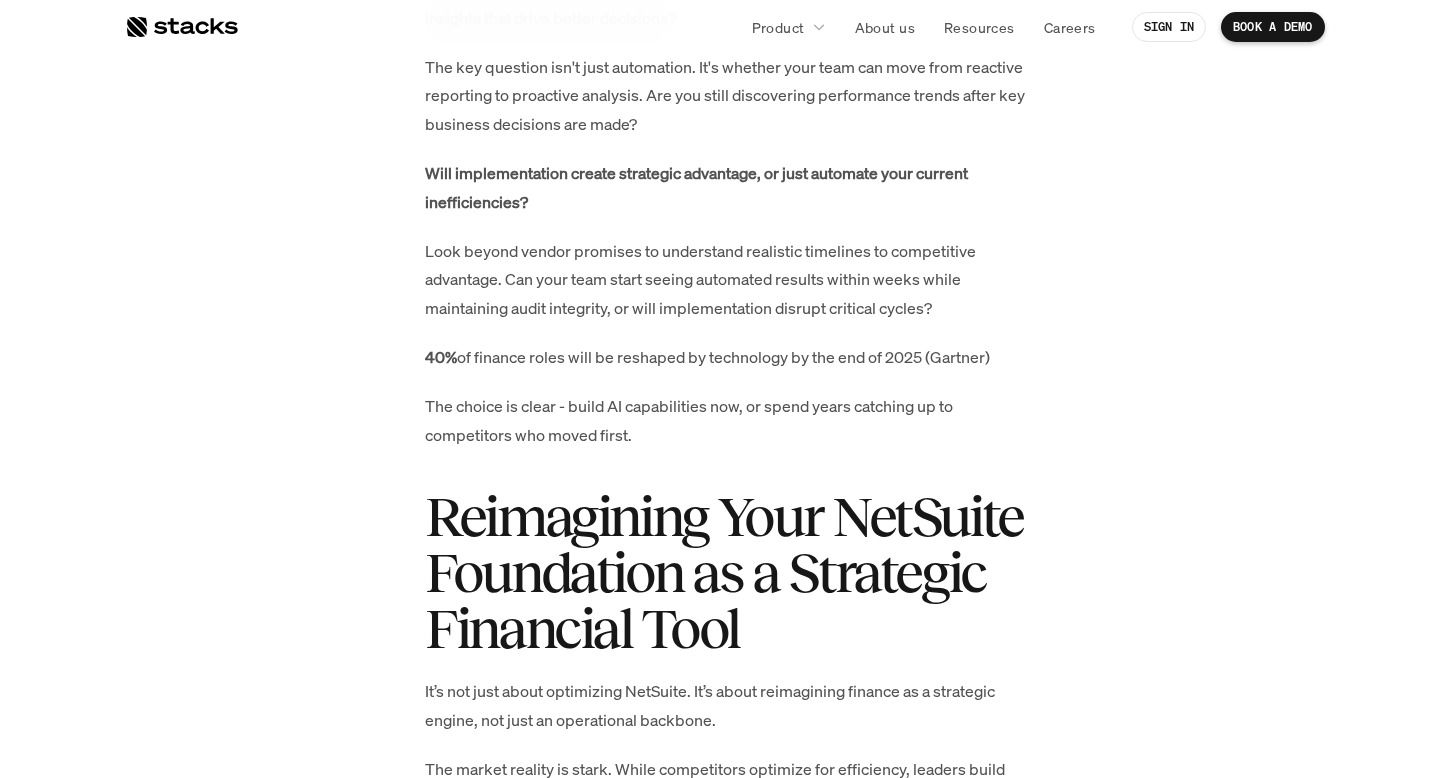 click on "Executive Summary: Overcoming Strategic Ceiling in NetSuite’s Financial Close with AI Automation Finance leaders face mounting pressure as strategic demands increasingly outpace operational capabilities, what I call the ‘Strategic Ceiling Paradox’, yet most finance teams stay trapped with 60%+ of record-to-report activities that could be automated (APQC 2024). This analysis reveals why NetSuite operational success creates a strategic ceiling. And how AI-powered close automation transforms finance from compliance-focused historians to competitive intelligence advisors. Market Reality: With 41,000+ NetSuite customers globally and finance automation representing a $6.6B+ market growing at 14.2% annually, early adopters like Juni and Volt demonstrate the breakthrough potential: 3+ day close reductions with 95%+ automation, fundamentally repositioning finance as strategic business partners while competitors remain stuck in manual workflows.  — Albert Malikov, CEO & Founder, Stacks KEY STATISTICS 58% 55%" at bounding box center (725, -2828) 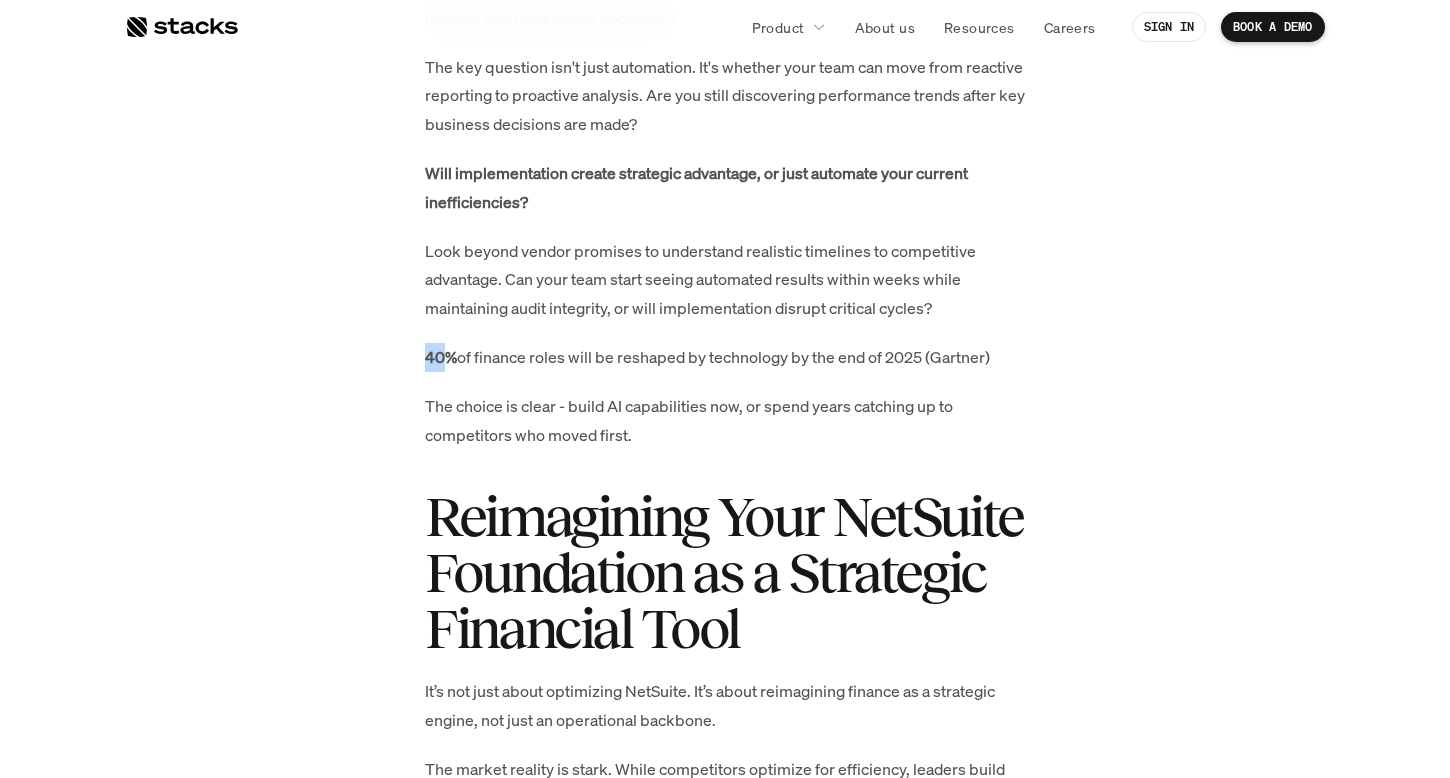 click on "Executive Summary: Overcoming Strategic Ceiling in NetSuite’s Financial Close with AI Automation Finance leaders face mounting pressure as strategic demands increasingly outpace operational capabilities, what I call the ‘Strategic Ceiling Paradox’, yet most finance teams stay trapped with 60%+ of record-to-report activities that could be automated (APQC 2024). This analysis reveals why NetSuite operational success creates a strategic ceiling. And how AI-powered close automation transforms finance from compliance-focused historians to competitive intelligence advisors. Market Reality: With 41,000+ NetSuite customers globally and finance automation representing a $6.6B+ market growing at 14.2% annually, early adopters like Juni and Volt demonstrate the breakthrough potential: 3+ day close reductions with 95%+ automation, fundamentally repositioning finance as strategic business partners while competitors remain stuck in manual workflows.  — Albert Malikov, CEO & Founder, Stacks KEY STATISTICS 58% 55%" at bounding box center (725, -2828) 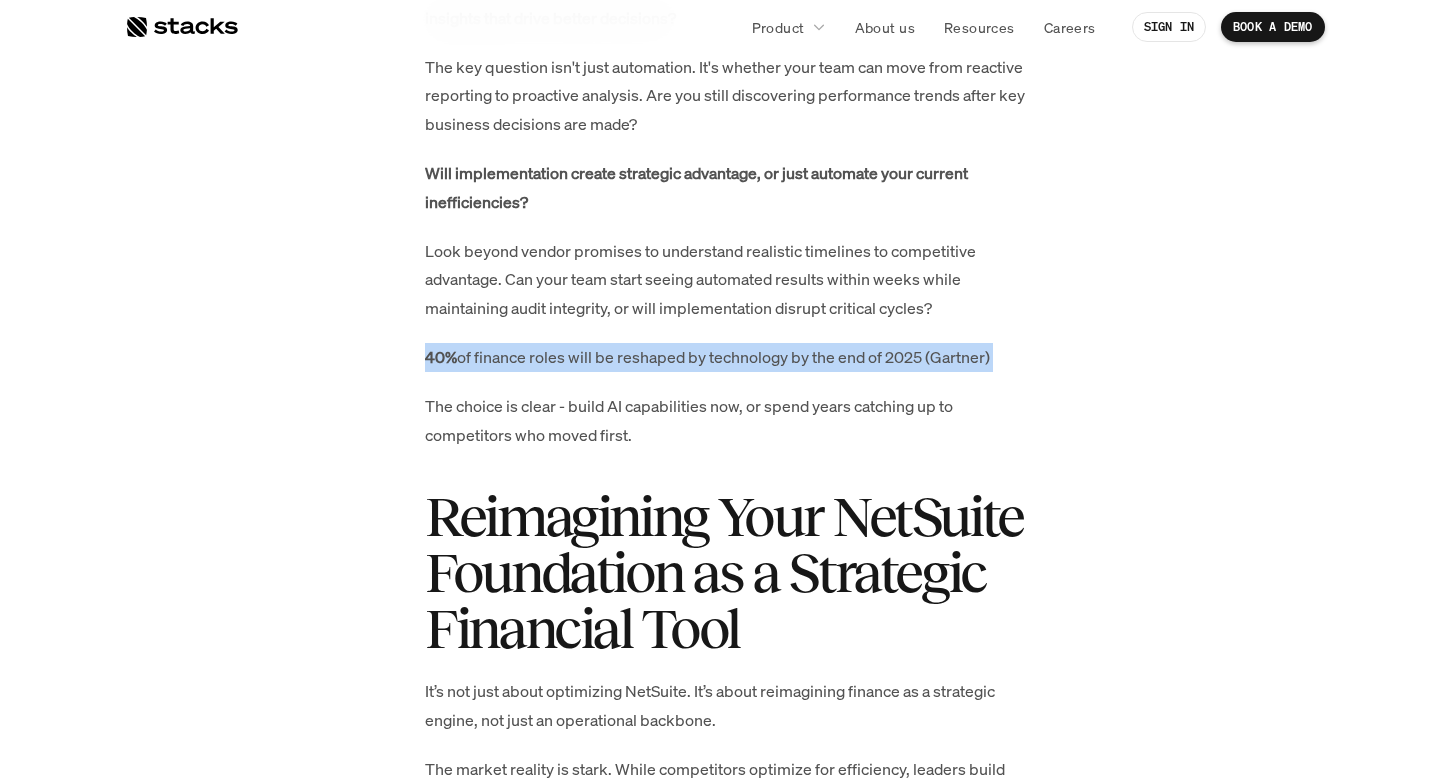 click on "Executive Summary: Overcoming Strategic Ceiling in NetSuite’s Financial Close with AI Automation Finance leaders face mounting pressure as strategic demands increasingly outpace operational capabilities, what I call the ‘Strategic Ceiling Paradox’, yet most finance teams stay trapped with 60%+ of record-to-report activities that could be automated (APQC 2024). This analysis reveals why NetSuite operational success creates a strategic ceiling. And how AI-powered close automation transforms finance from compliance-focused historians to competitive intelligence advisors. Market Reality: With 41,000+ NetSuite customers globally and finance automation representing a $6.6B+ market growing at 14.2% annually, early adopters like Juni and Volt demonstrate the breakthrough potential: 3+ day close reductions with 95%+ automation, fundamentally repositioning finance as strategic business partners while competitors remain stuck in manual workflows.  — Albert Malikov, CEO & Founder, Stacks KEY STATISTICS 58% 55%" at bounding box center (725, -2828) 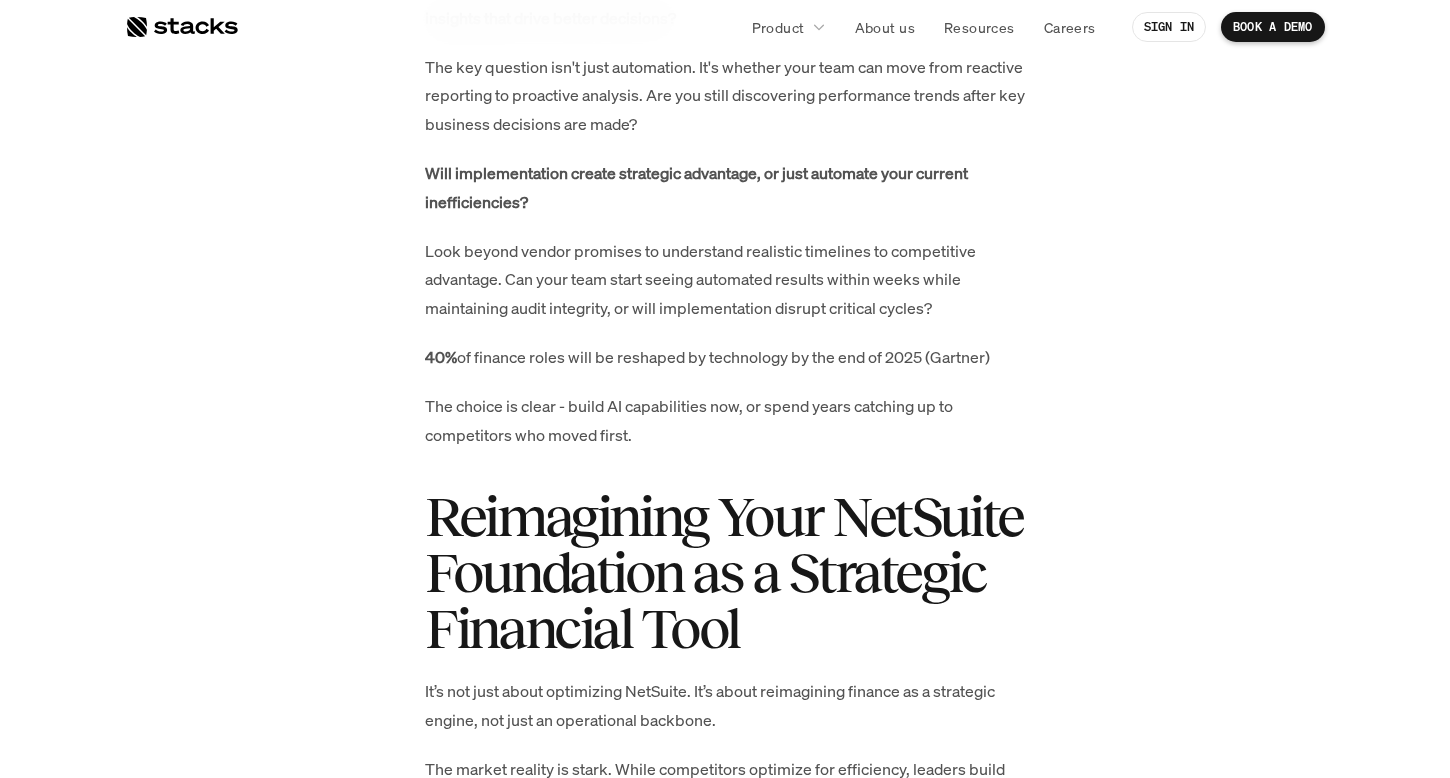 click on "Executive Summary: Overcoming Strategic Ceiling in NetSuite’s Financial Close with AI Automation Finance leaders face mounting pressure as strategic demands increasingly outpace operational capabilities, what I call the ‘Strategic Ceiling Paradox’, yet most finance teams stay trapped with 60%+ of record-to-report activities that could be automated (APQC 2024). This analysis reveals why NetSuite operational success creates a strategic ceiling. And how AI-powered close automation transforms finance from compliance-focused historians to competitive intelligence advisors. Market Reality: With 41,000+ NetSuite customers globally and finance automation representing a $6.6B+ market growing at 14.2% annually, early adopters like Juni and Volt demonstrate the breakthrough potential: 3+ day close reductions with 95%+ automation, fundamentally repositioning finance as strategic business partners while competitors remain stuck in manual workflows.  — Albert Malikov, CEO & Founder, Stacks KEY STATISTICS 58% 55%" at bounding box center [725, -2828] 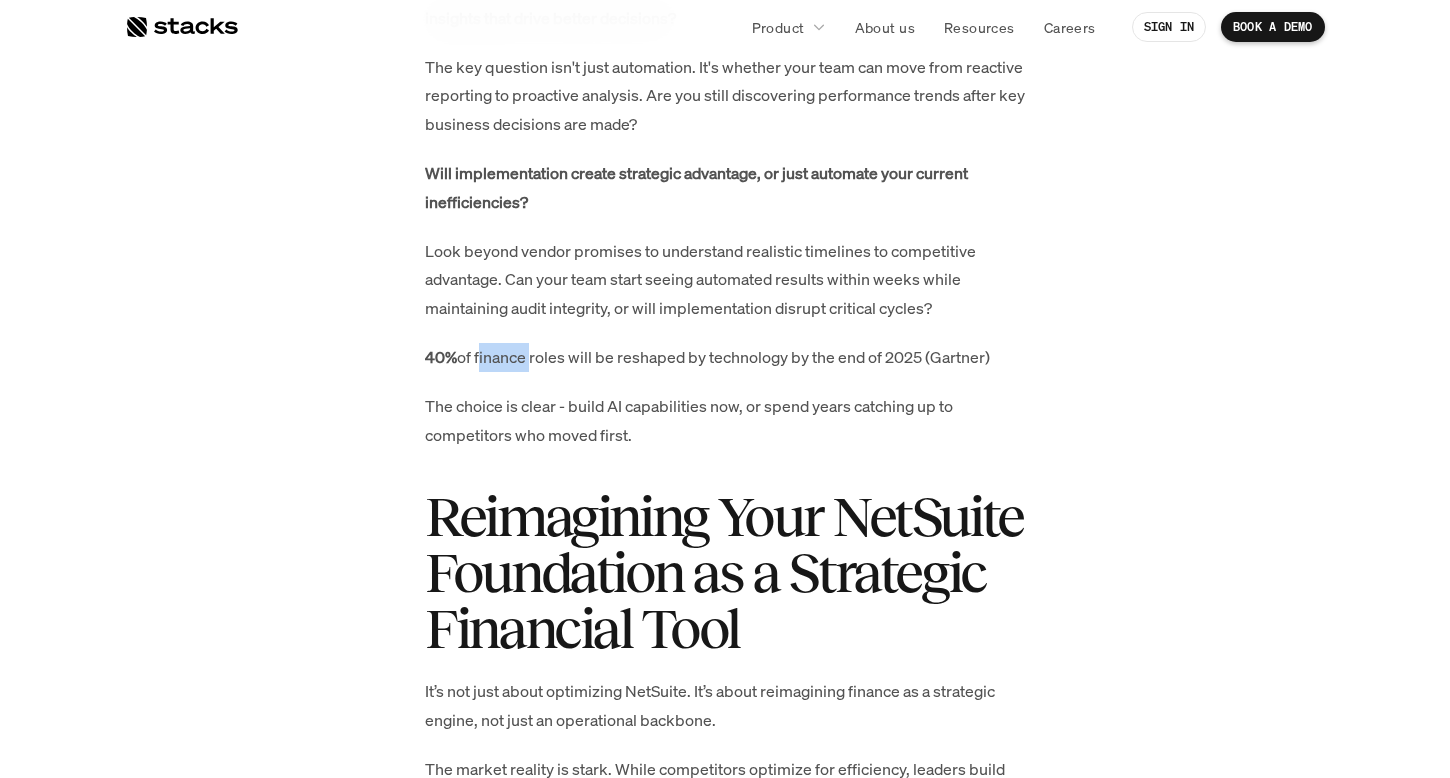 click on "40%  of finance roles will be reshaped by technology by the end of 2025 (Gartner)" at bounding box center [725, 357] 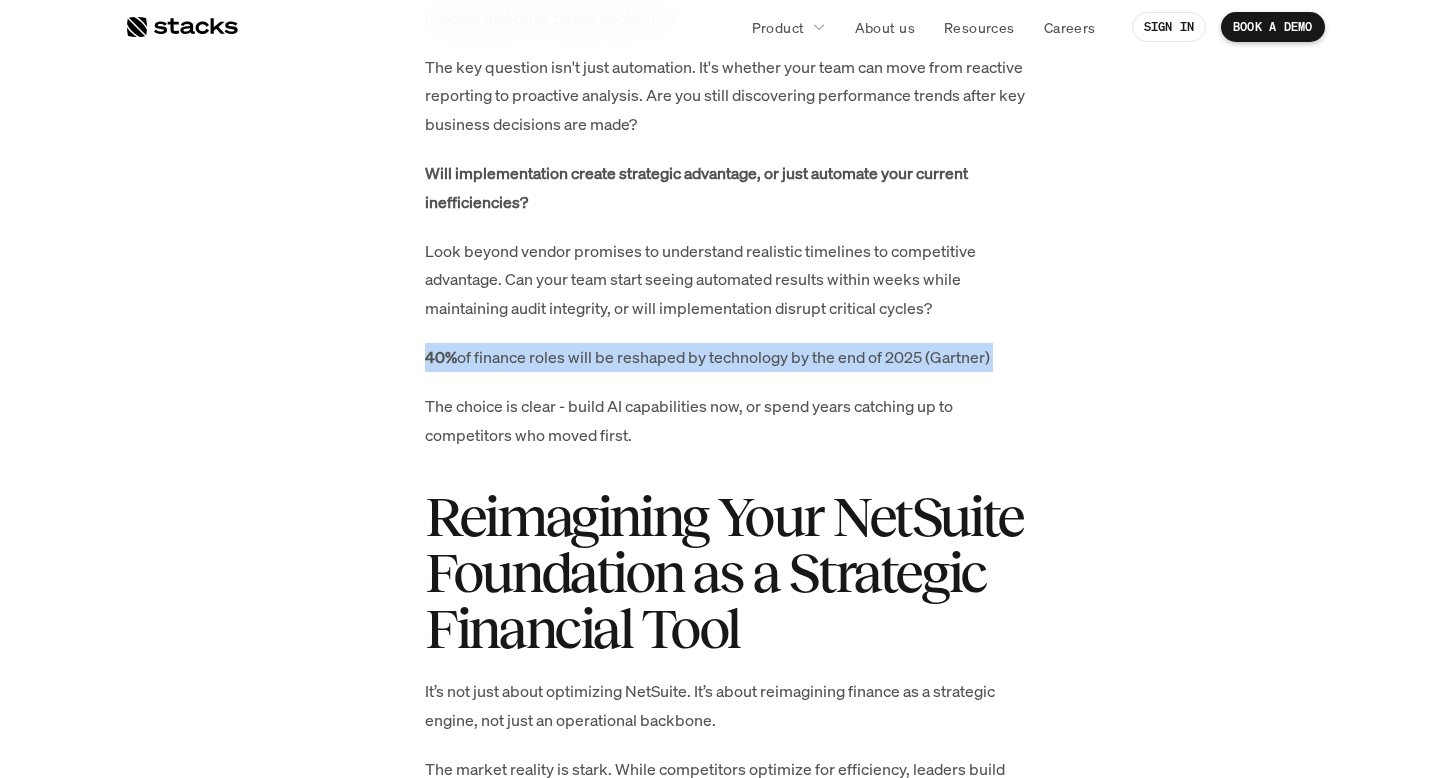 click on "40%  of finance roles will be reshaped by technology by the end of 2025 (Gartner)" at bounding box center [725, 357] 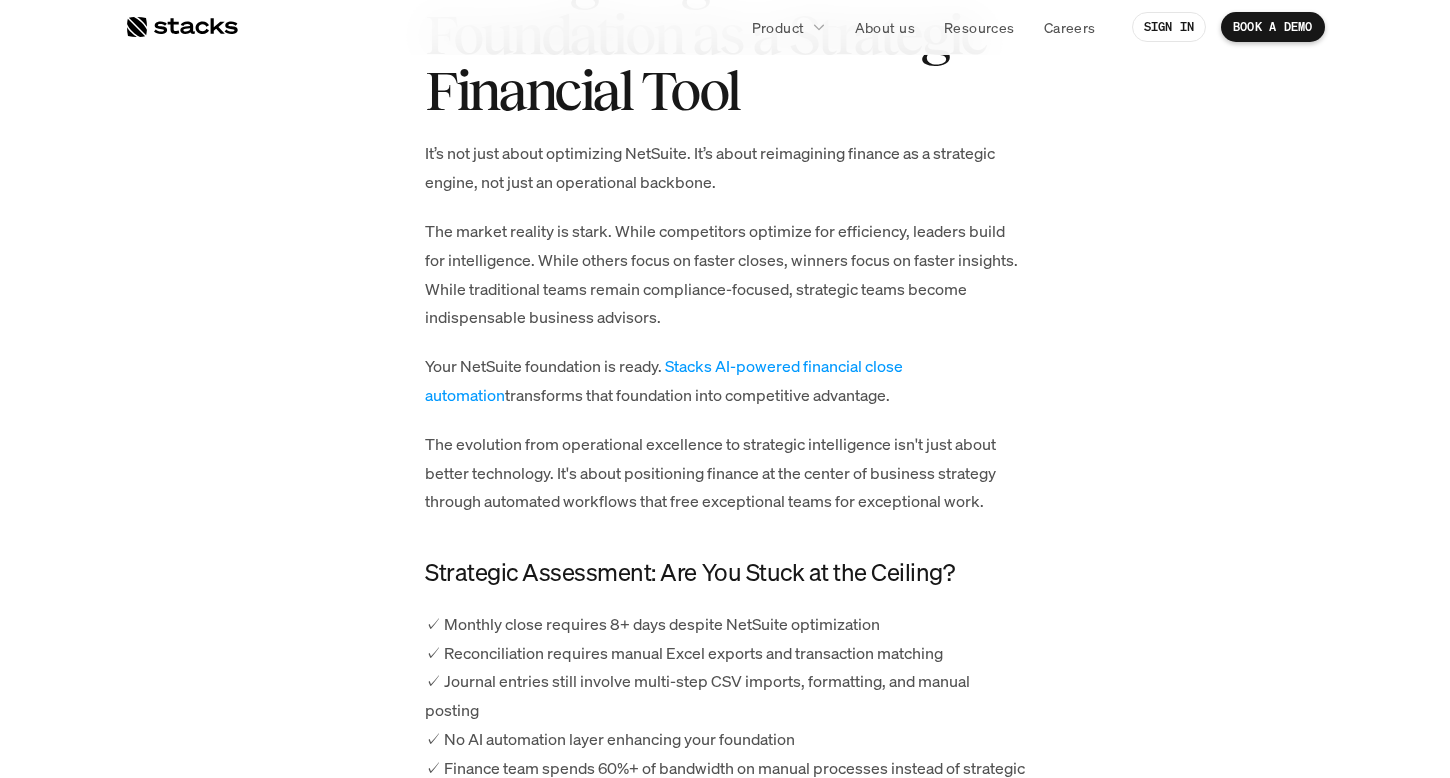 scroll, scrollTop: 9093, scrollLeft: 0, axis: vertical 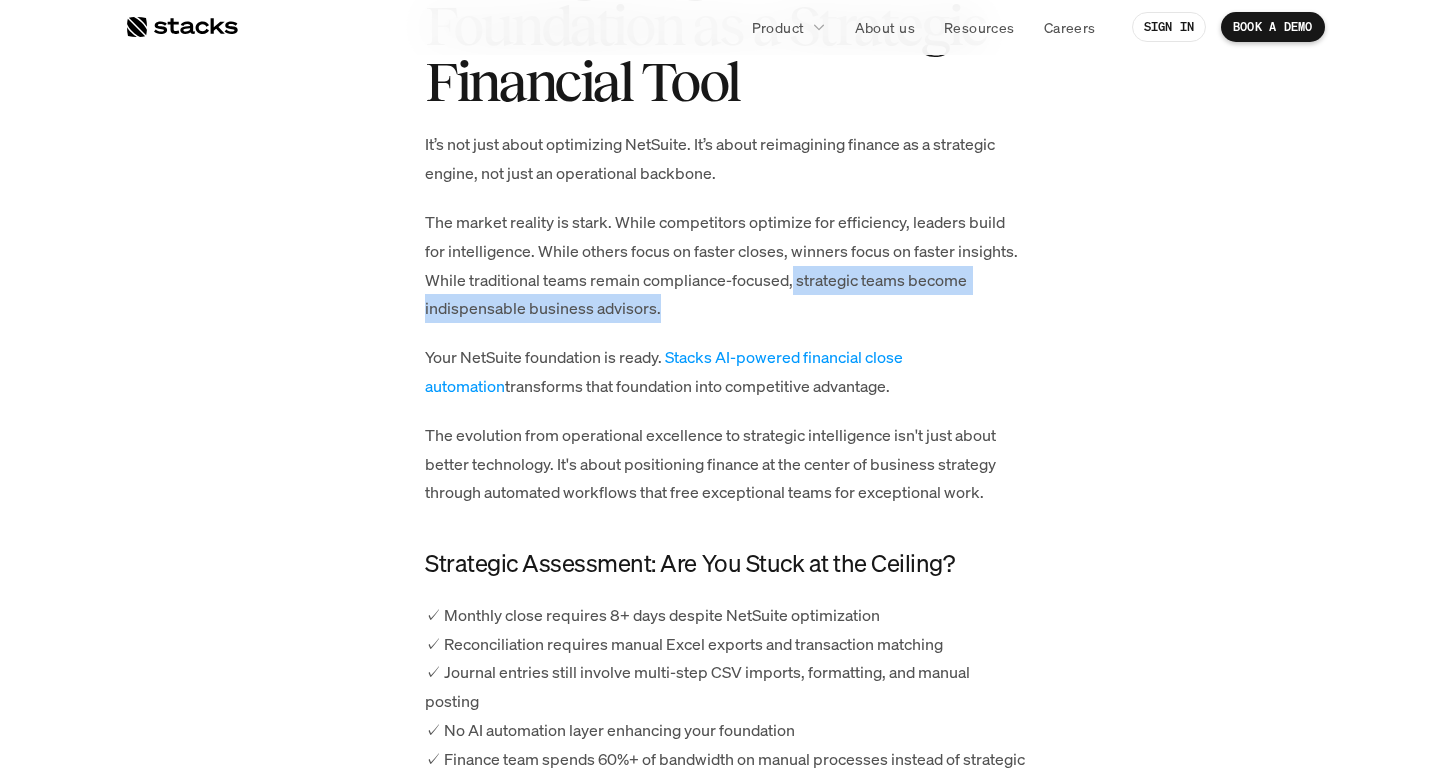 drag, startPoint x: 794, startPoint y: 274, endPoint x: 818, endPoint y: 311, distance: 44.102154 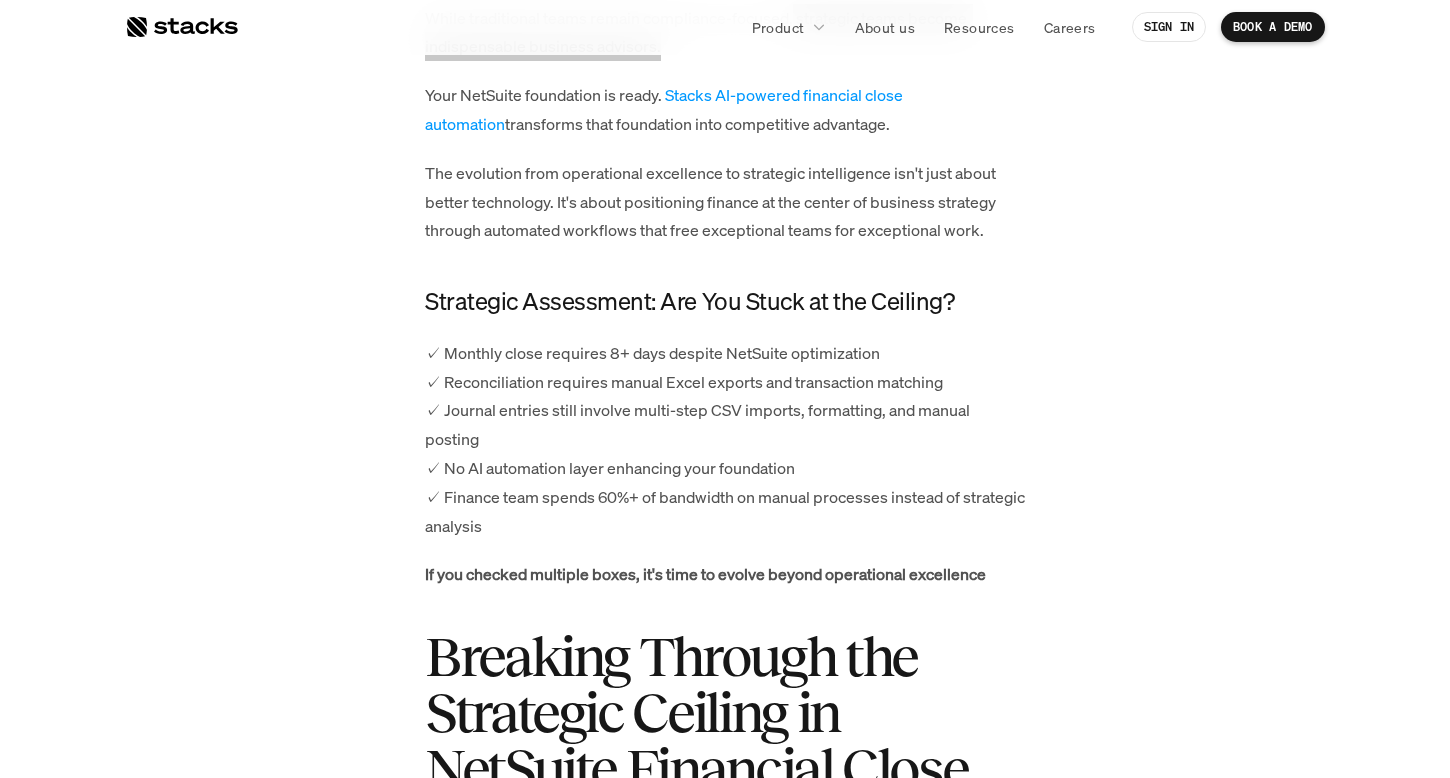 scroll, scrollTop: 9346, scrollLeft: 0, axis: vertical 